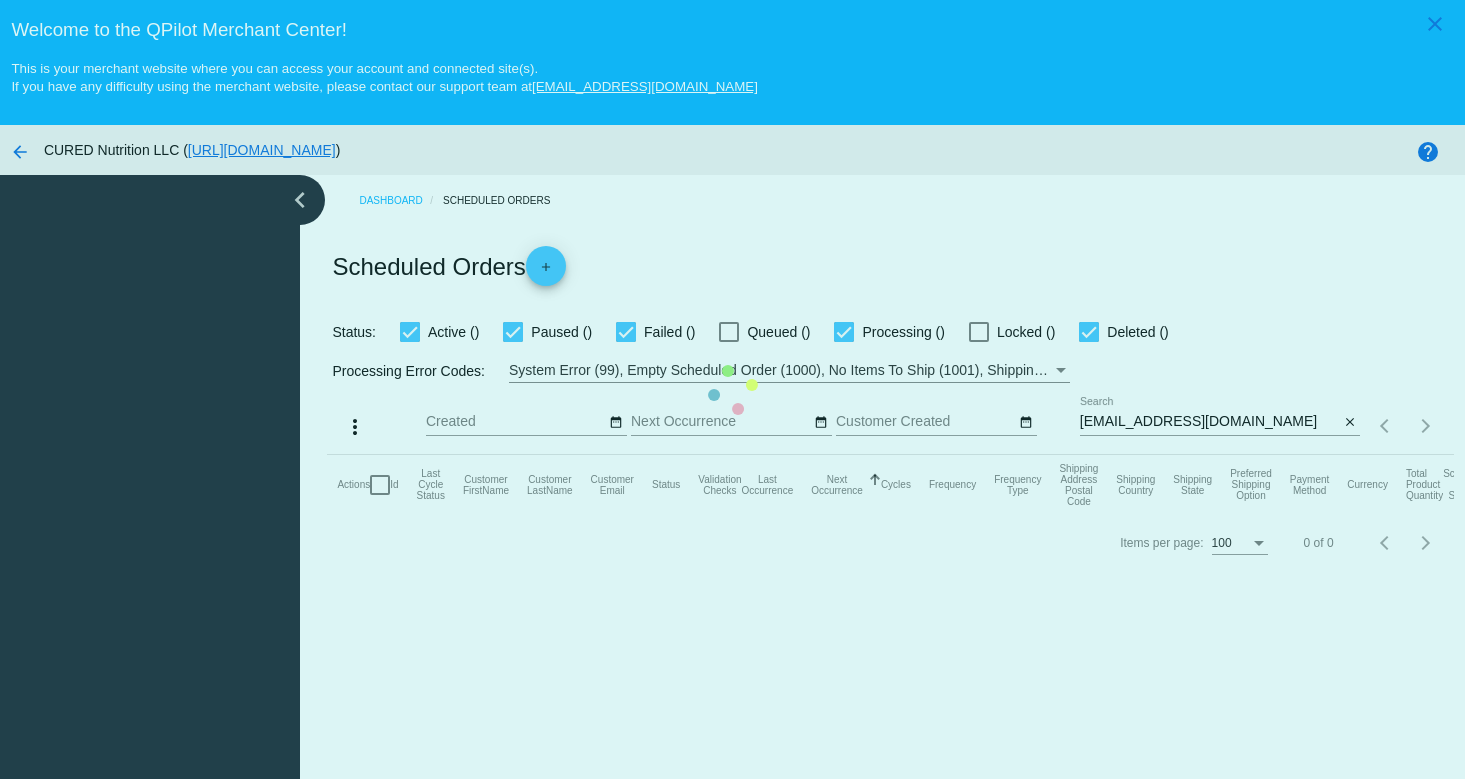 scroll, scrollTop: 0, scrollLeft: 0, axis: both 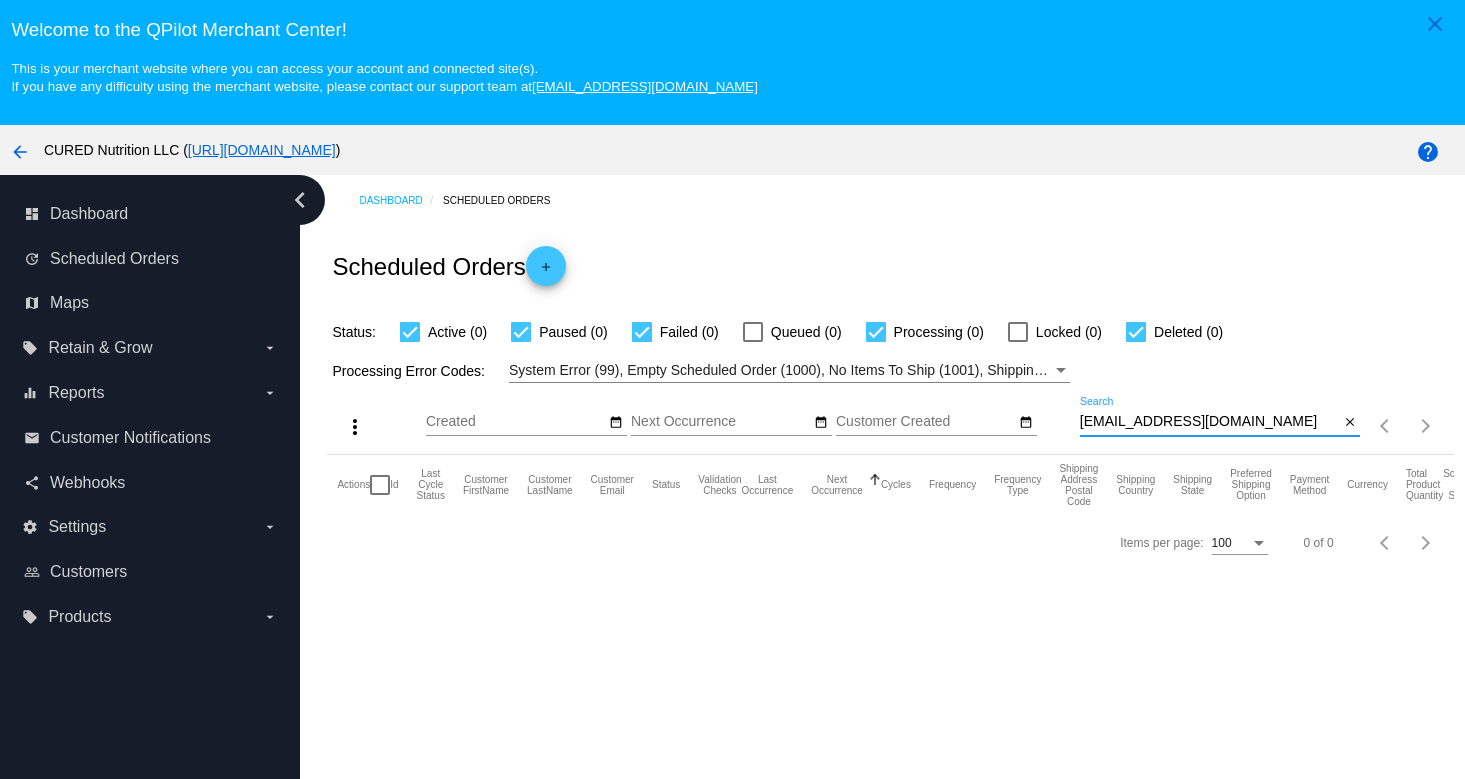 click on "[EMAIL_ADDRESS][DOMAIN_NAME]" at bounding box center (1209, 422) 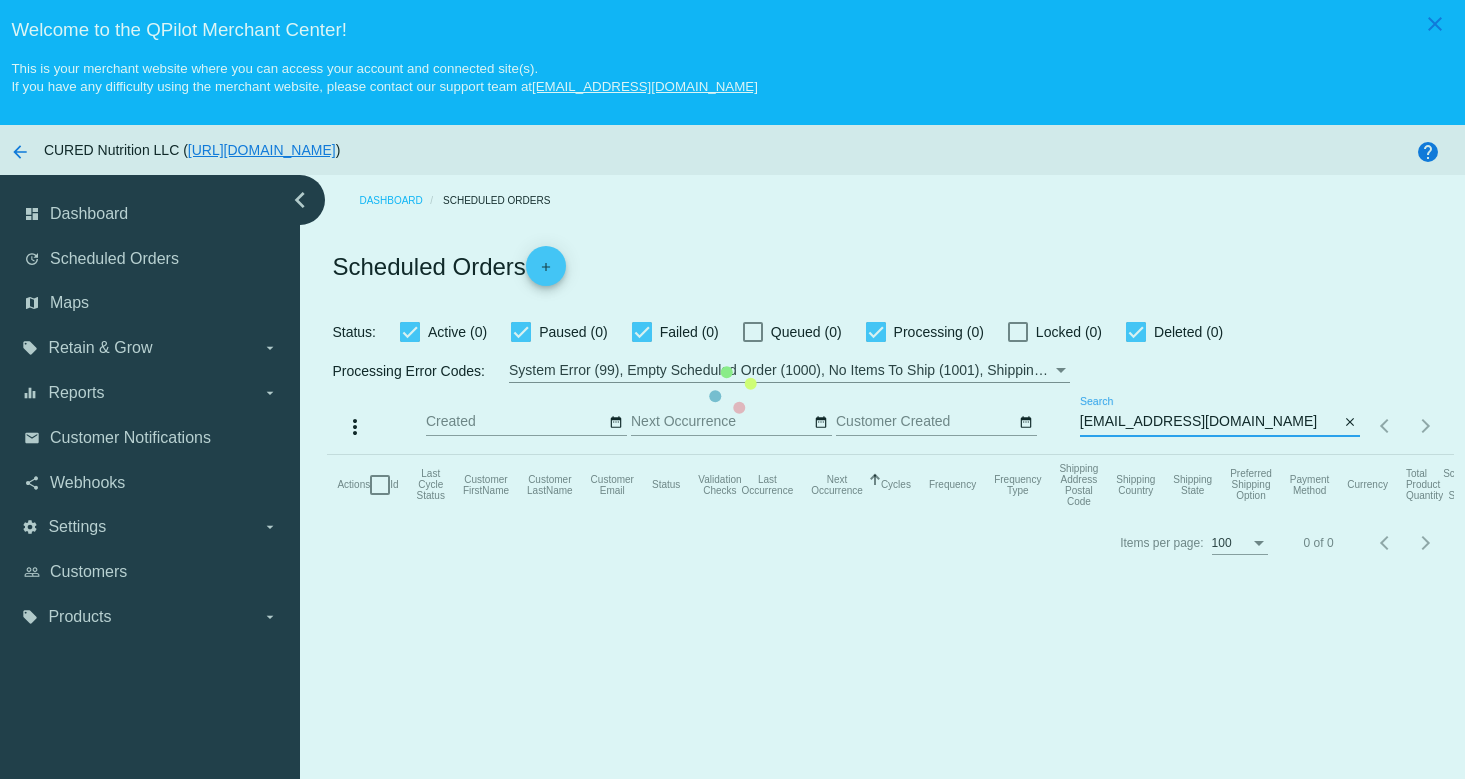 type on "[EMAIL_ADDRESS][DOMAIN_NAME]" 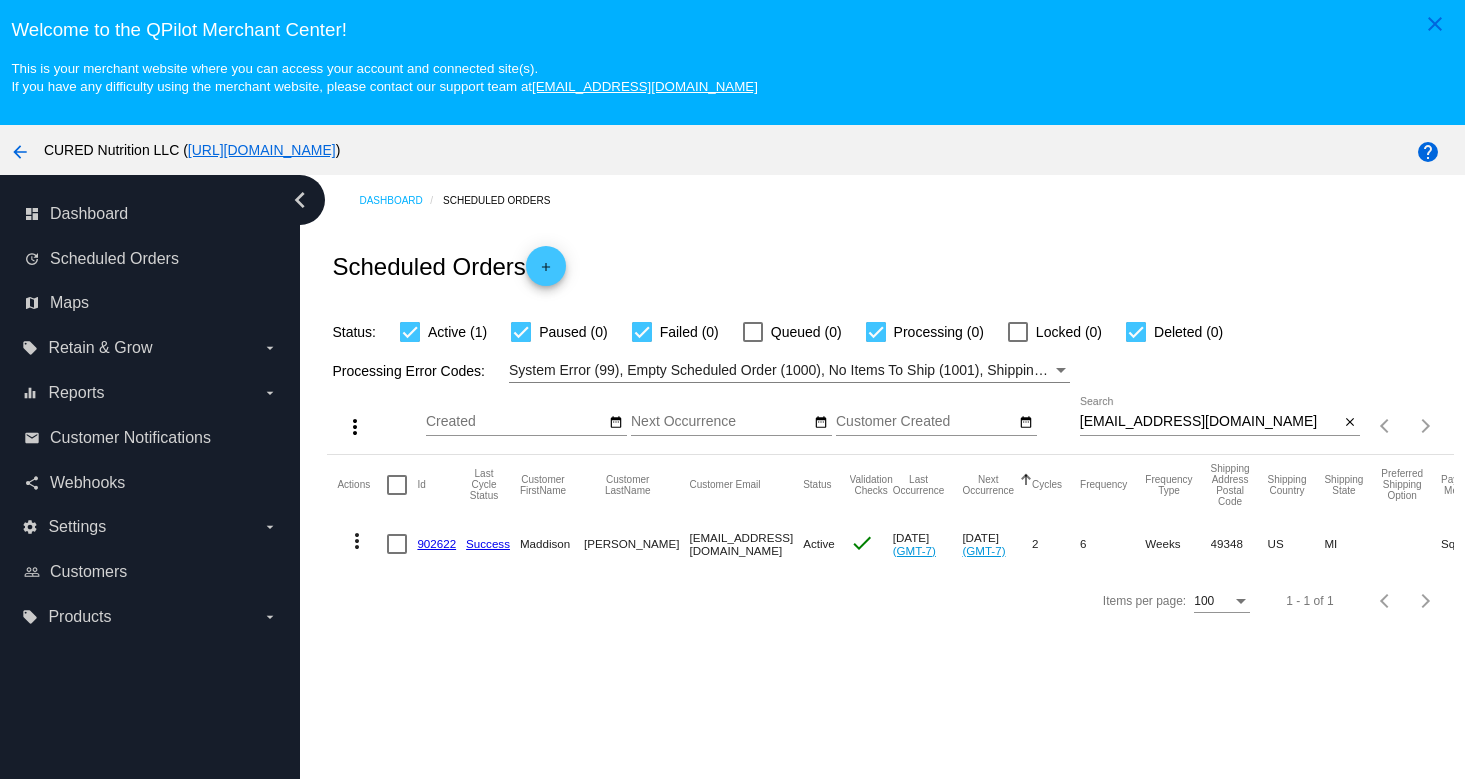 click on "902622" 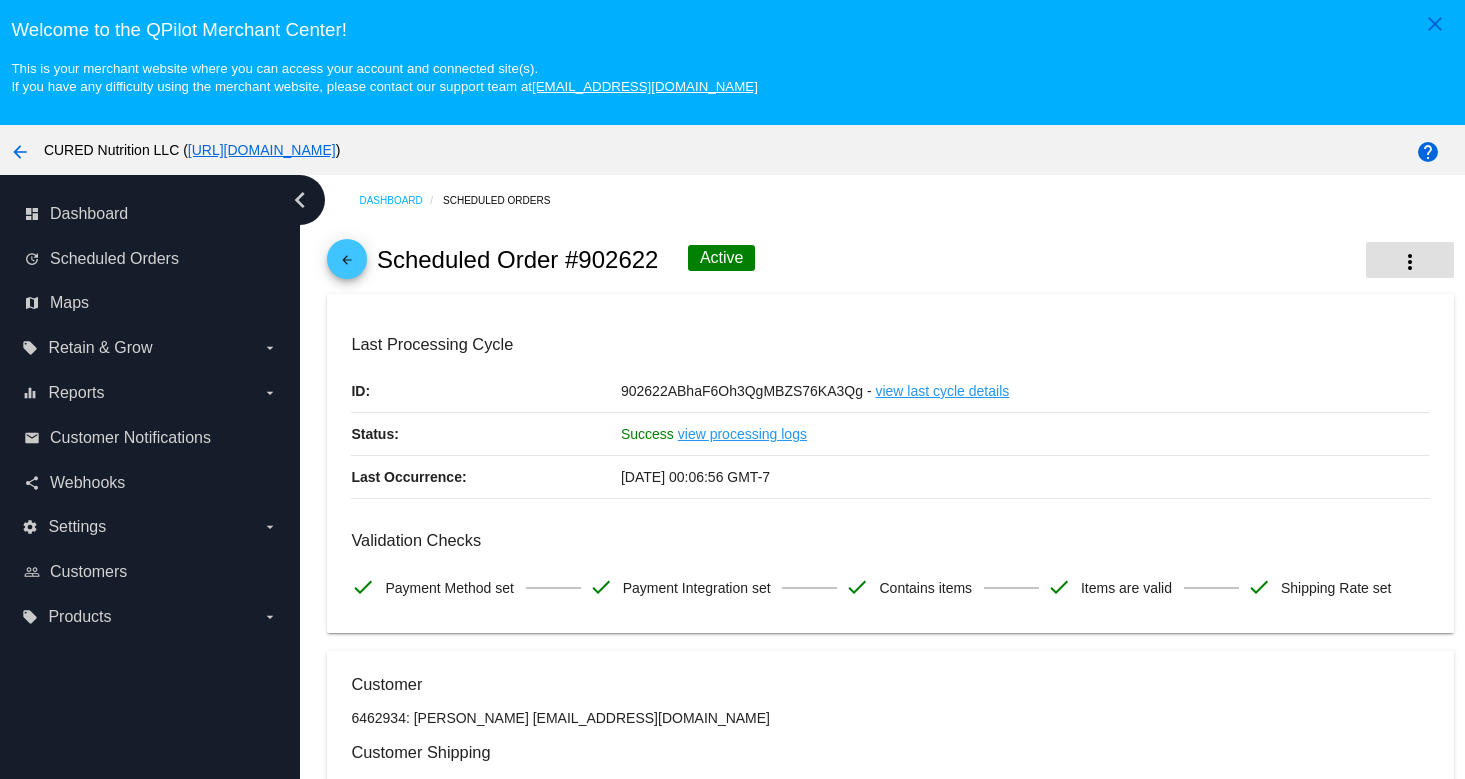 click on "more_vert" 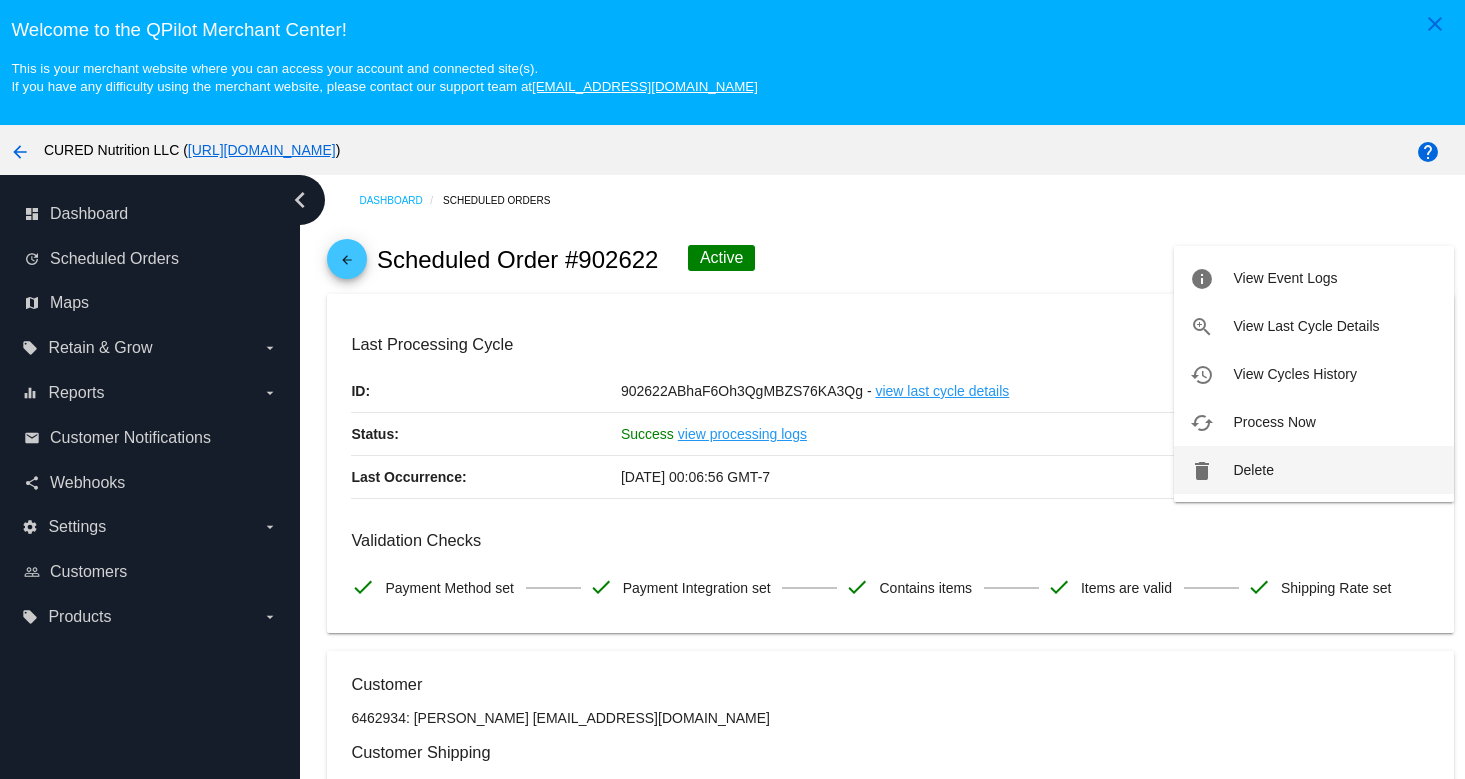 click on "Delete" at bounding box center [1253, 470] 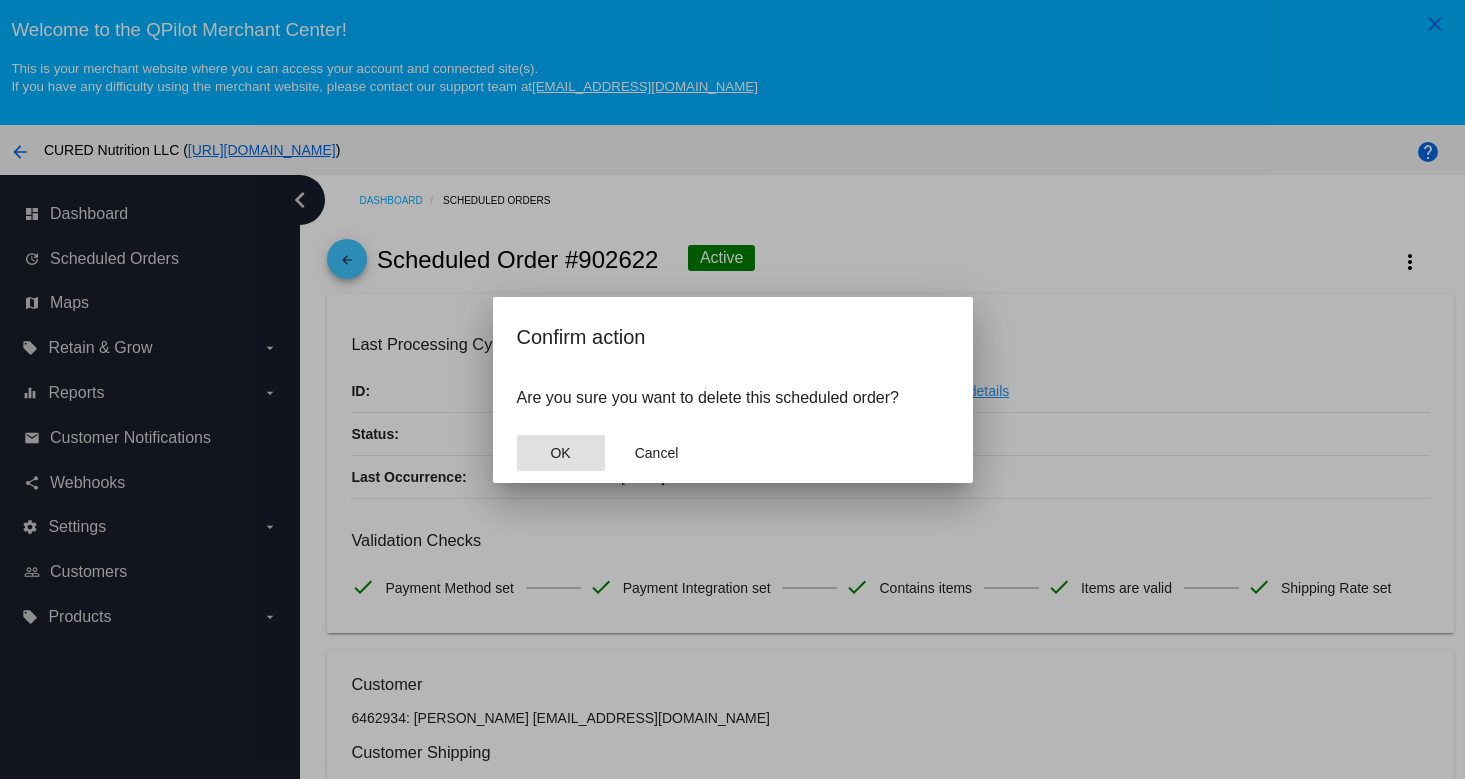 click on "OK" 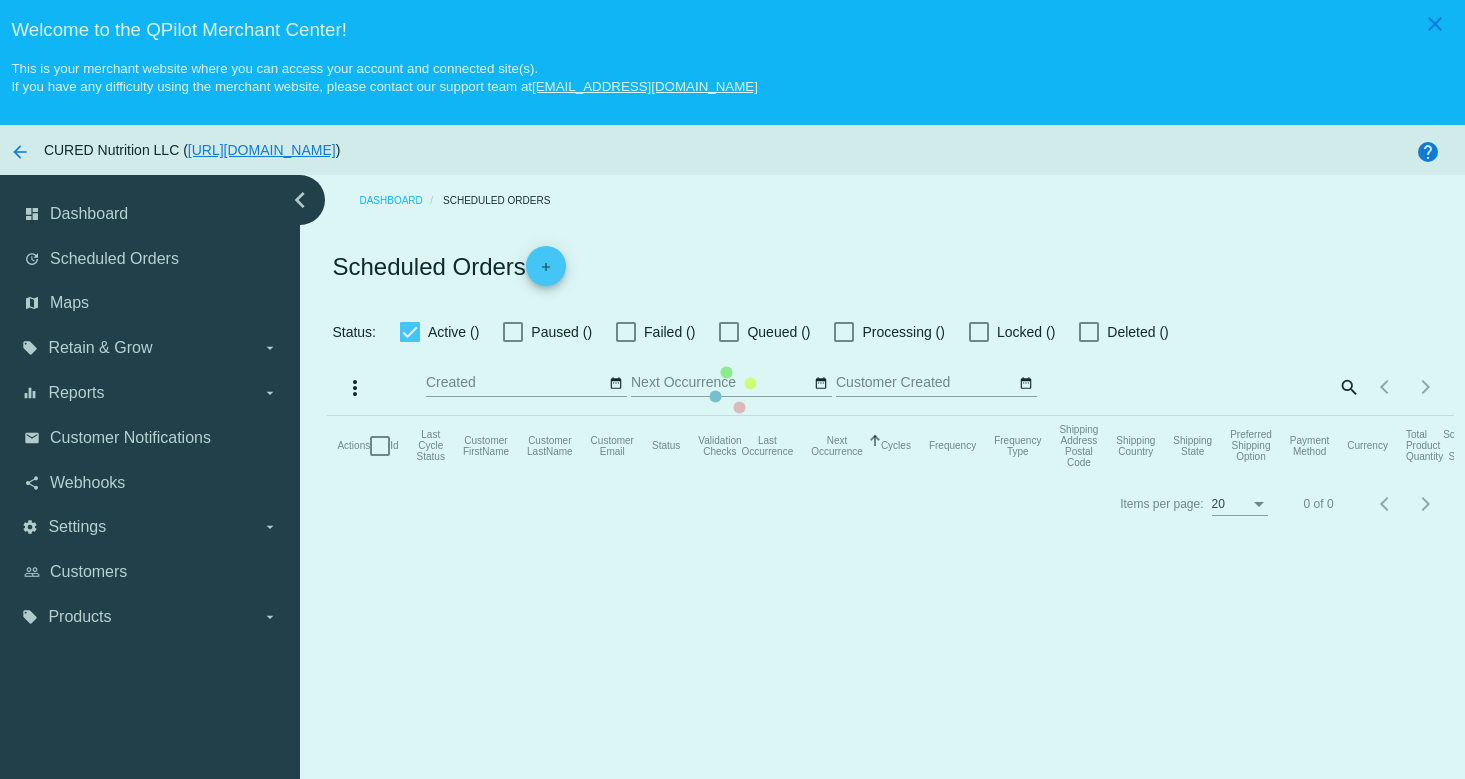 checkbox on "true" 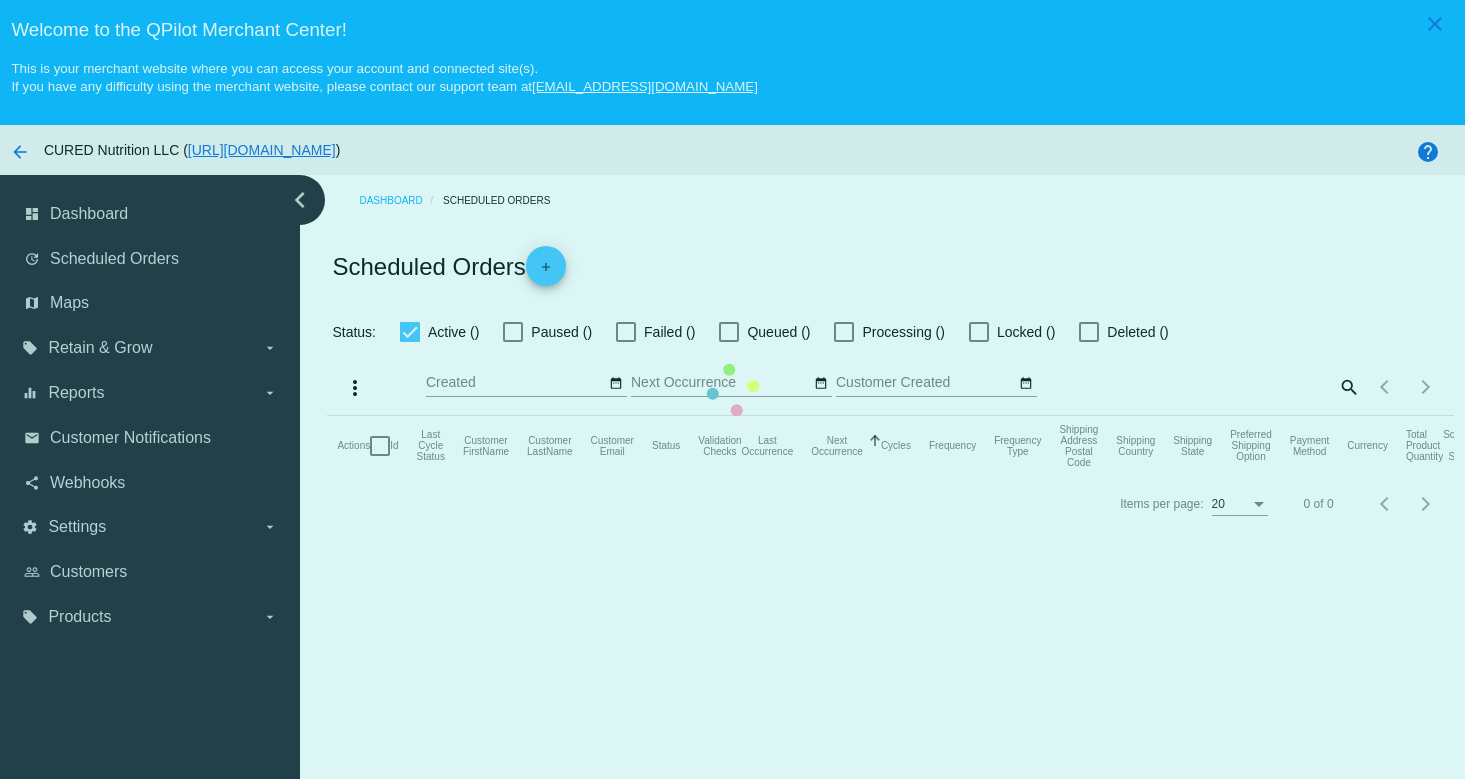 checkbox on "true" 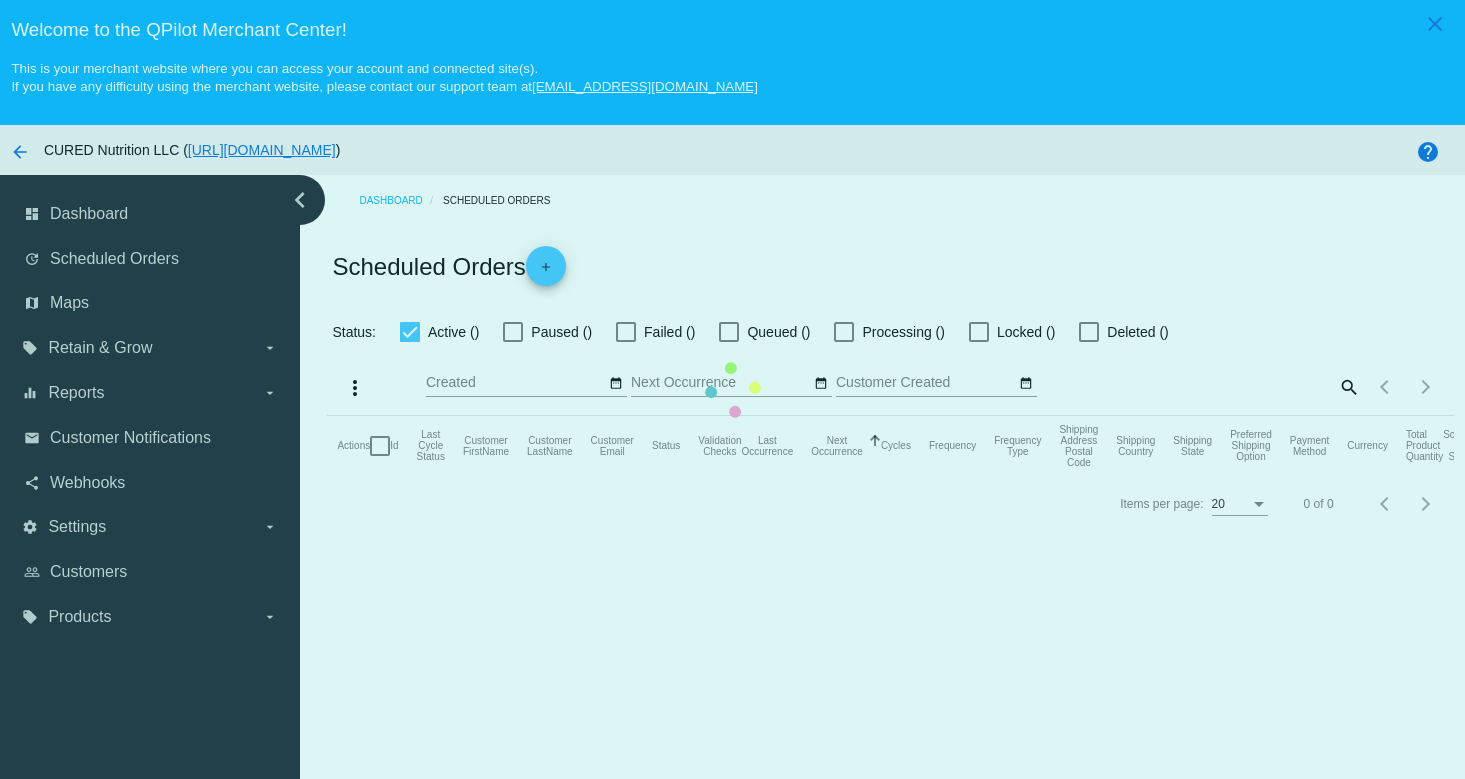 checkbox on "true" 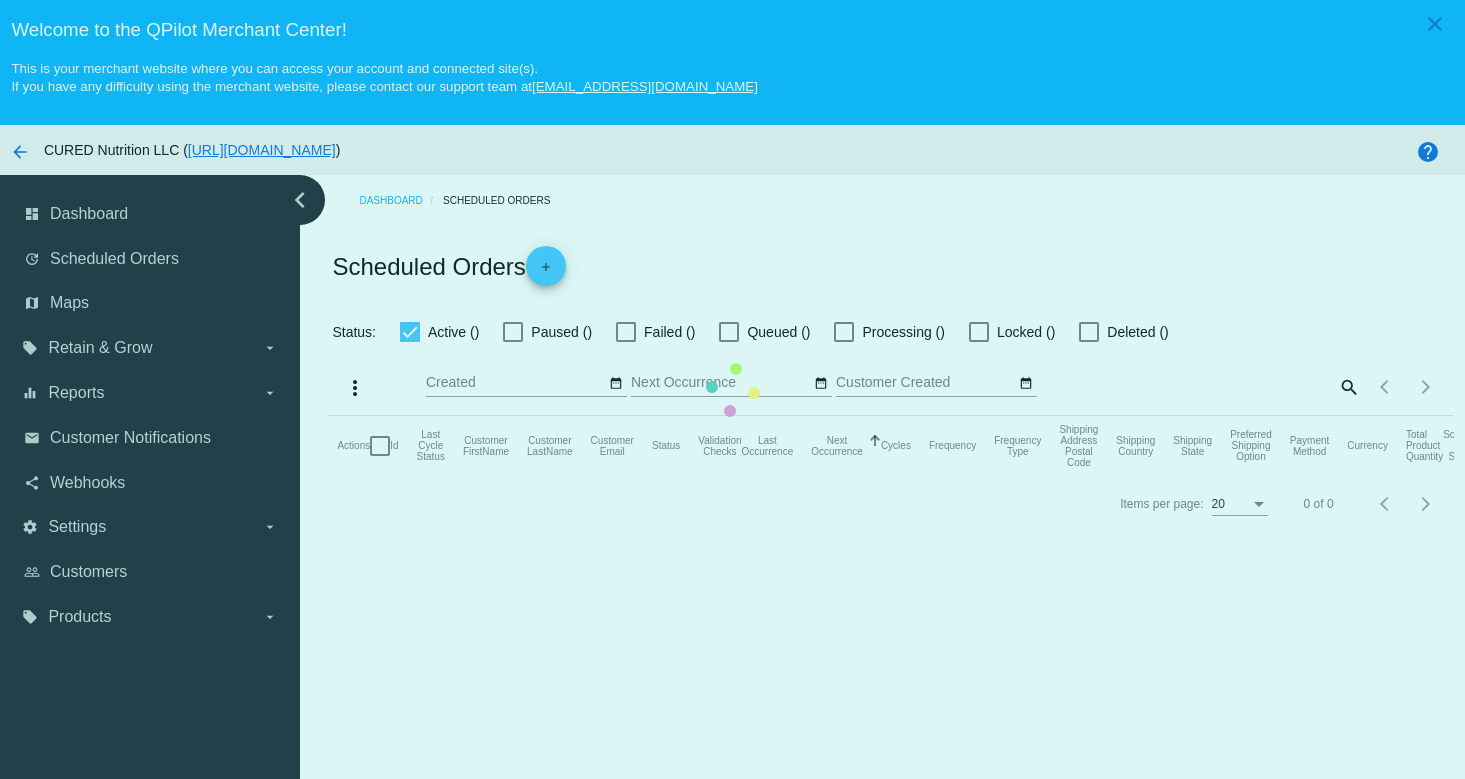 checkbox on "true" 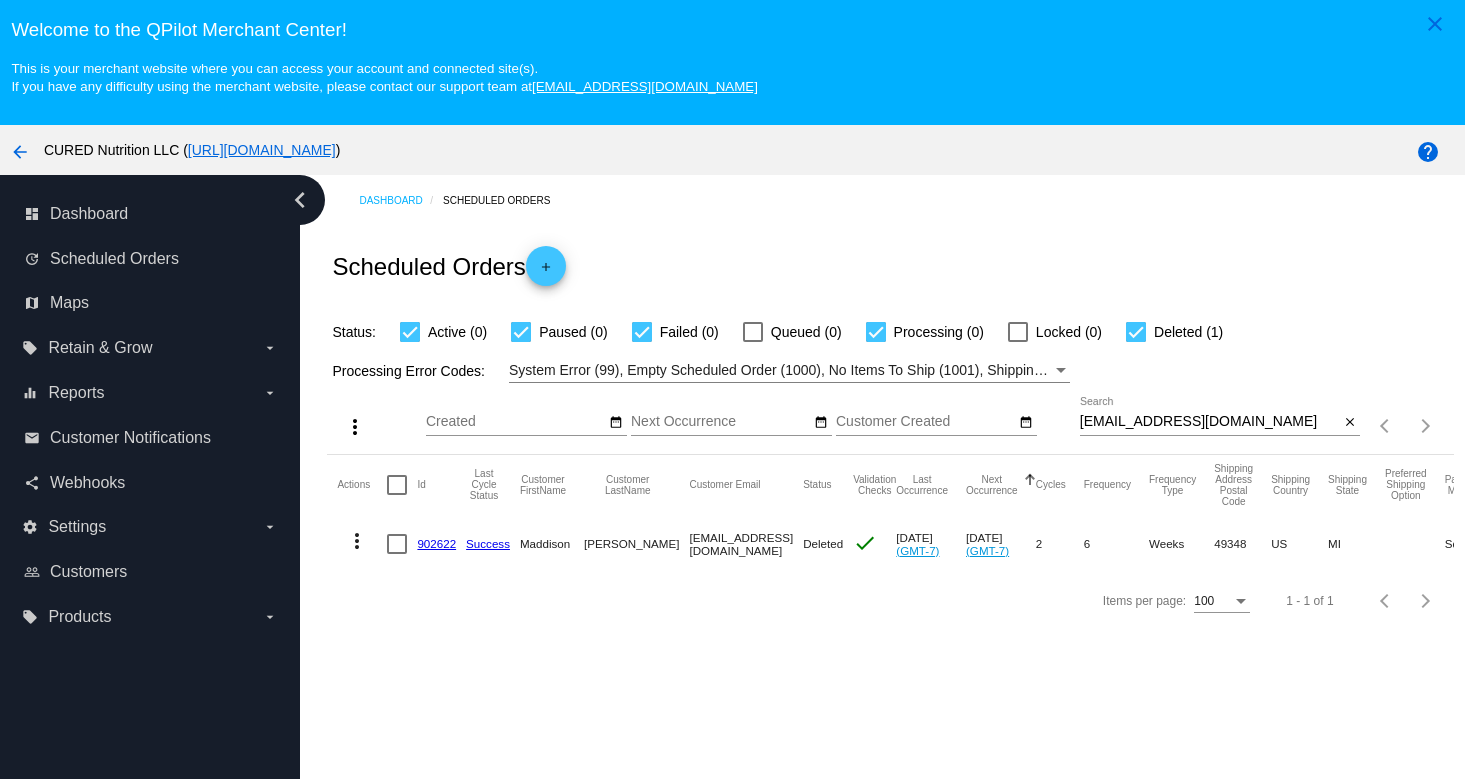 click on "[EMAIL_ADDRESS][DOMAIN_NAME]" at bounding box center (1209, 422) 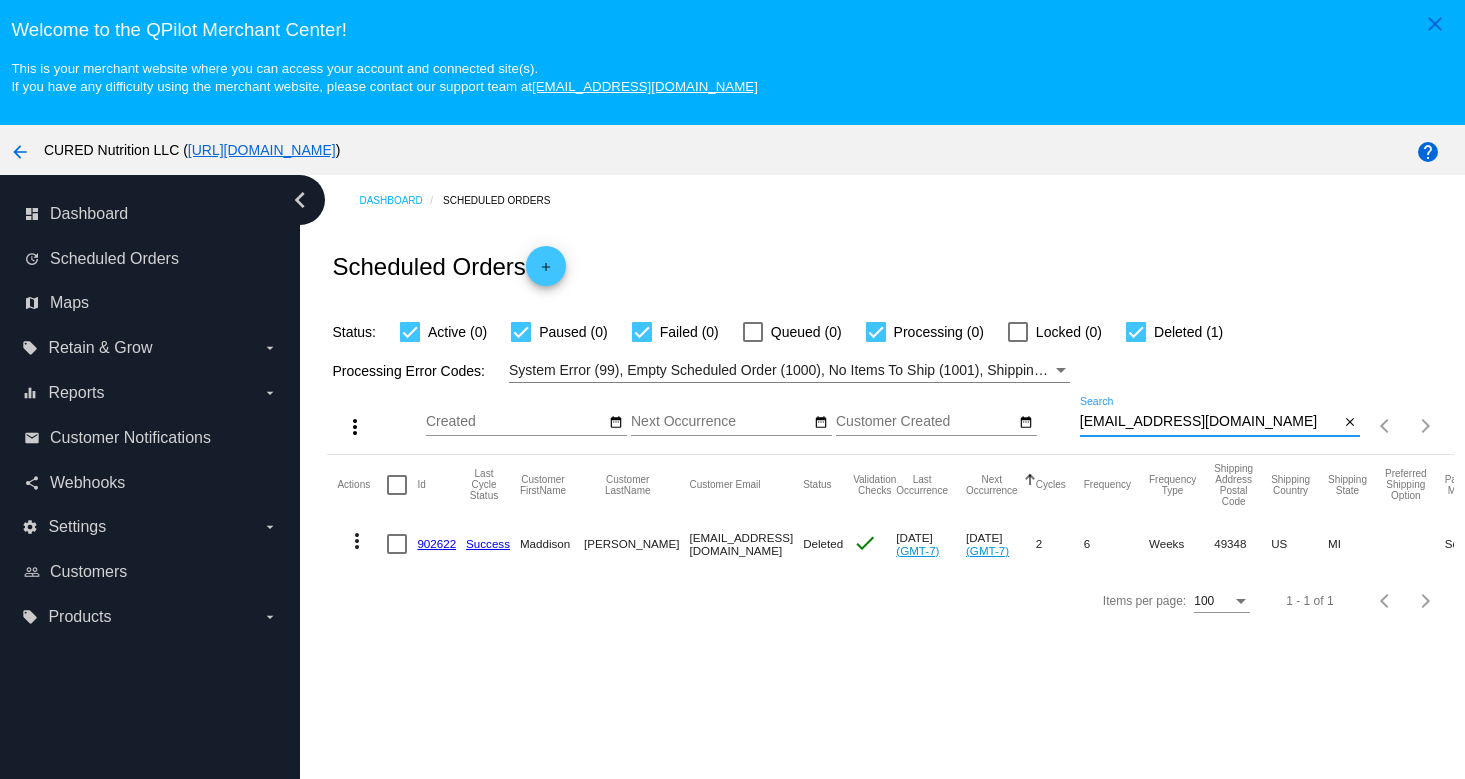 click on "[EMAIL_ADDRESS][DOMAIN_NAME]" at bounding box center (1209, 422) 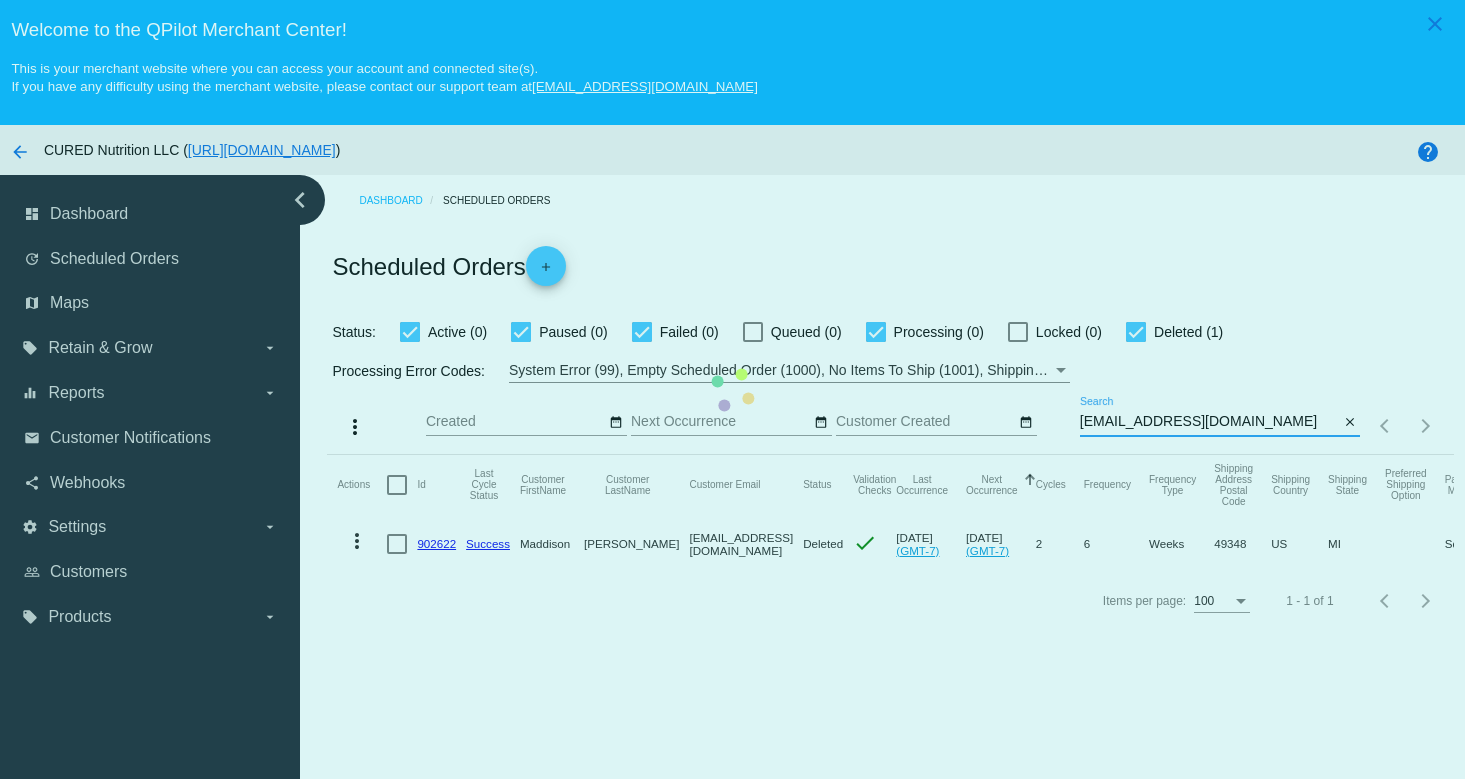 type on "[EMAIL_ADDRESS][DOMAIN_NAME]" 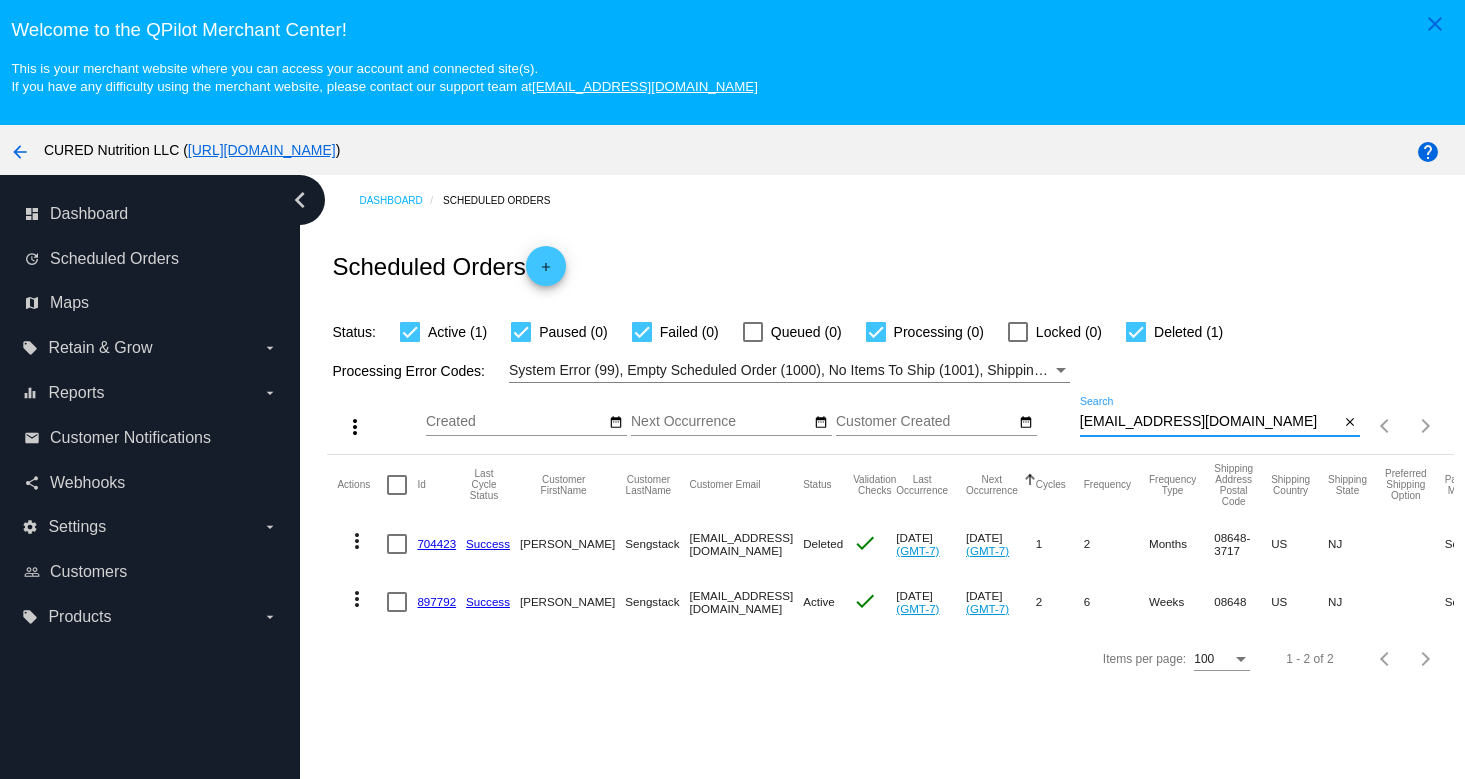 click on "897792" 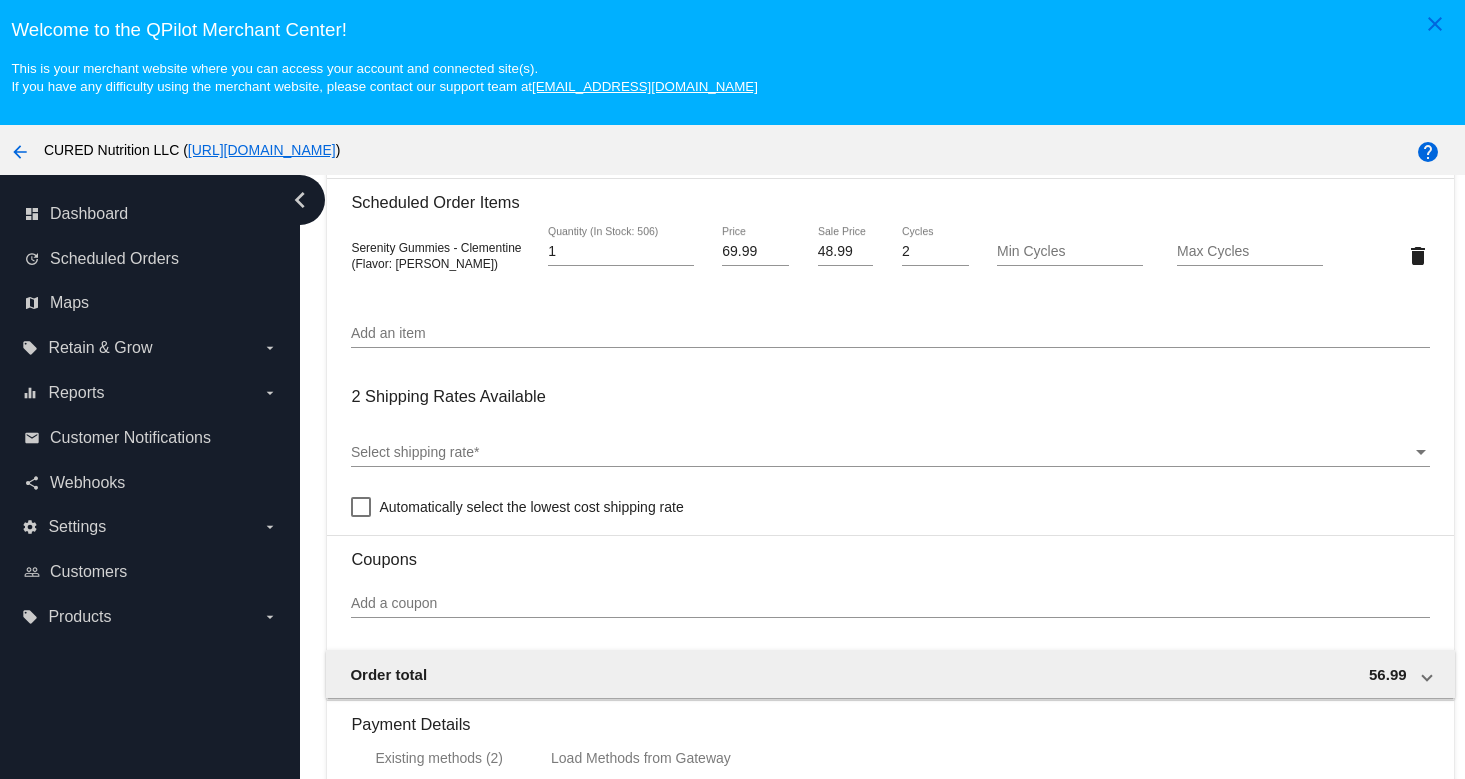 scroll, scrollTop: 1464, scrollLeft: 0, axis: vertical 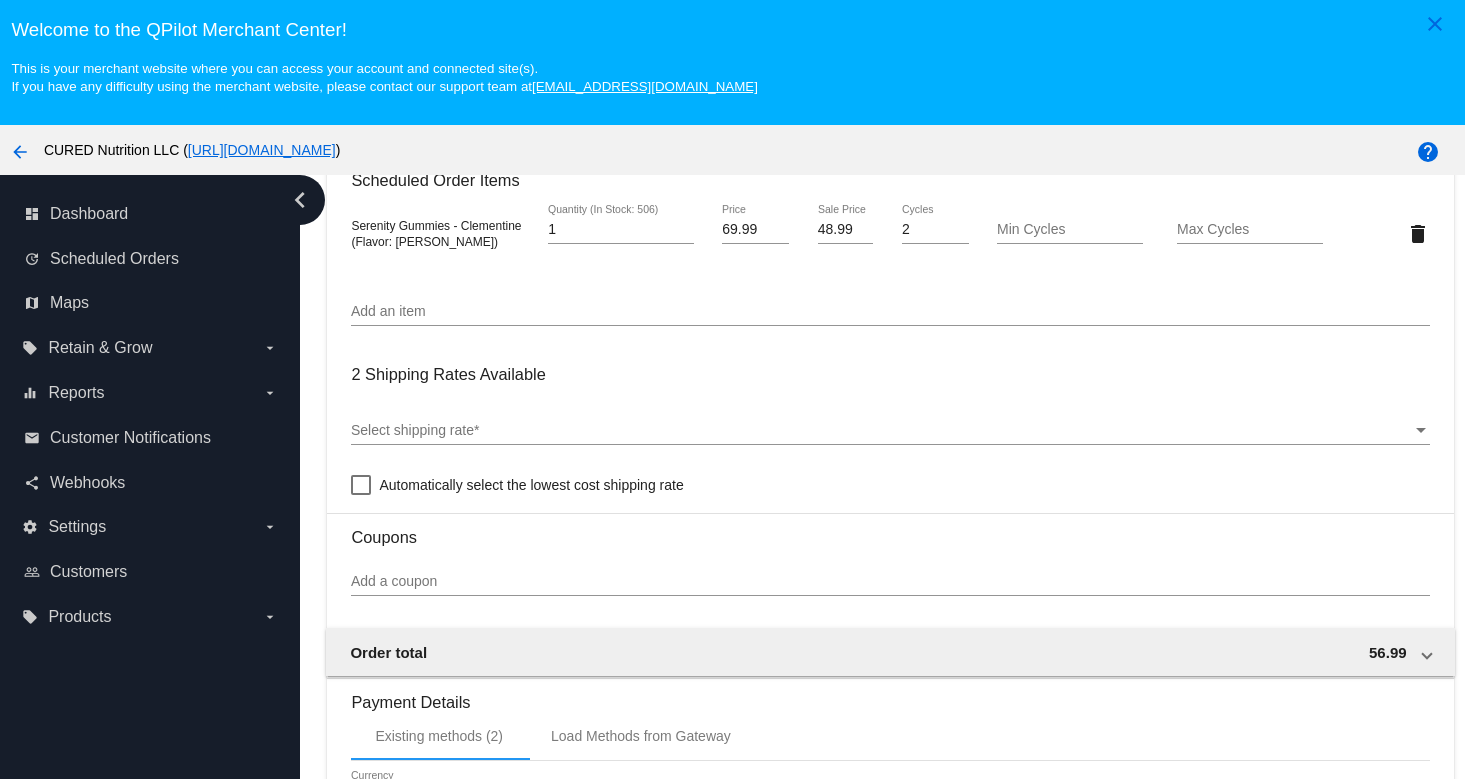 click on "Select shipping rate" at bounding box center [881, 431] 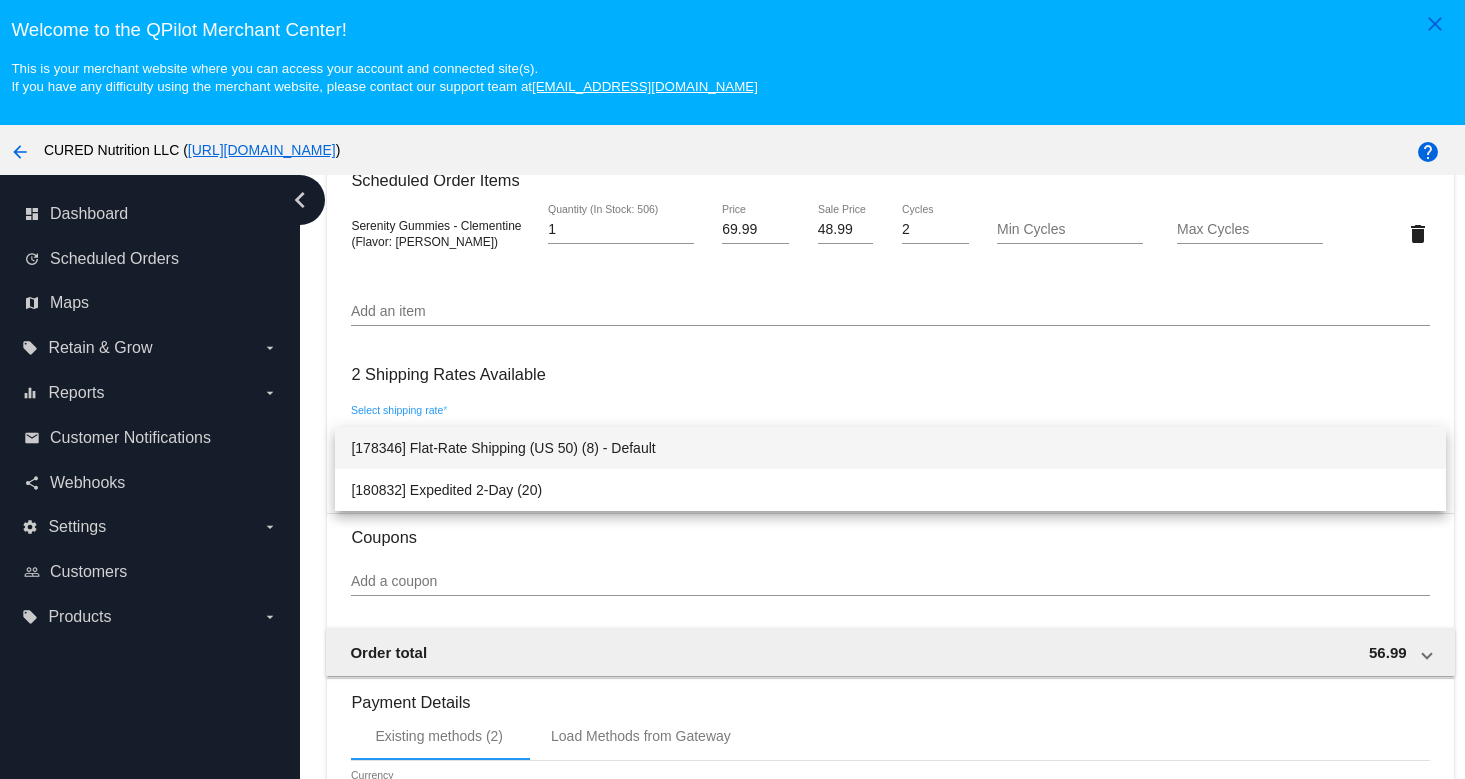 click on "[178346] Flat-Rate Shipping (US 50) (8) - Default" at bounding box center [890, 448] 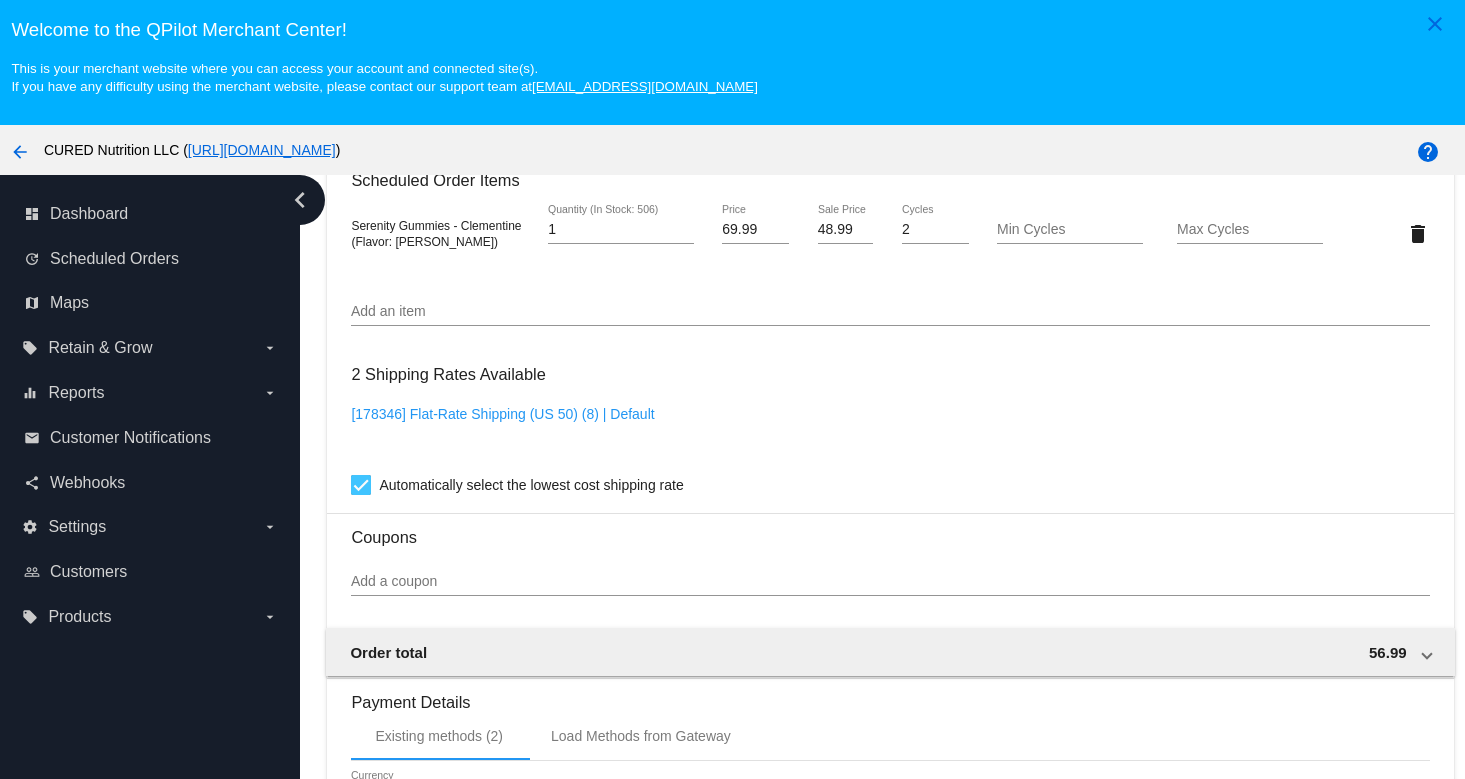 click on "Add a coupon" at bounding box center (890, 582) 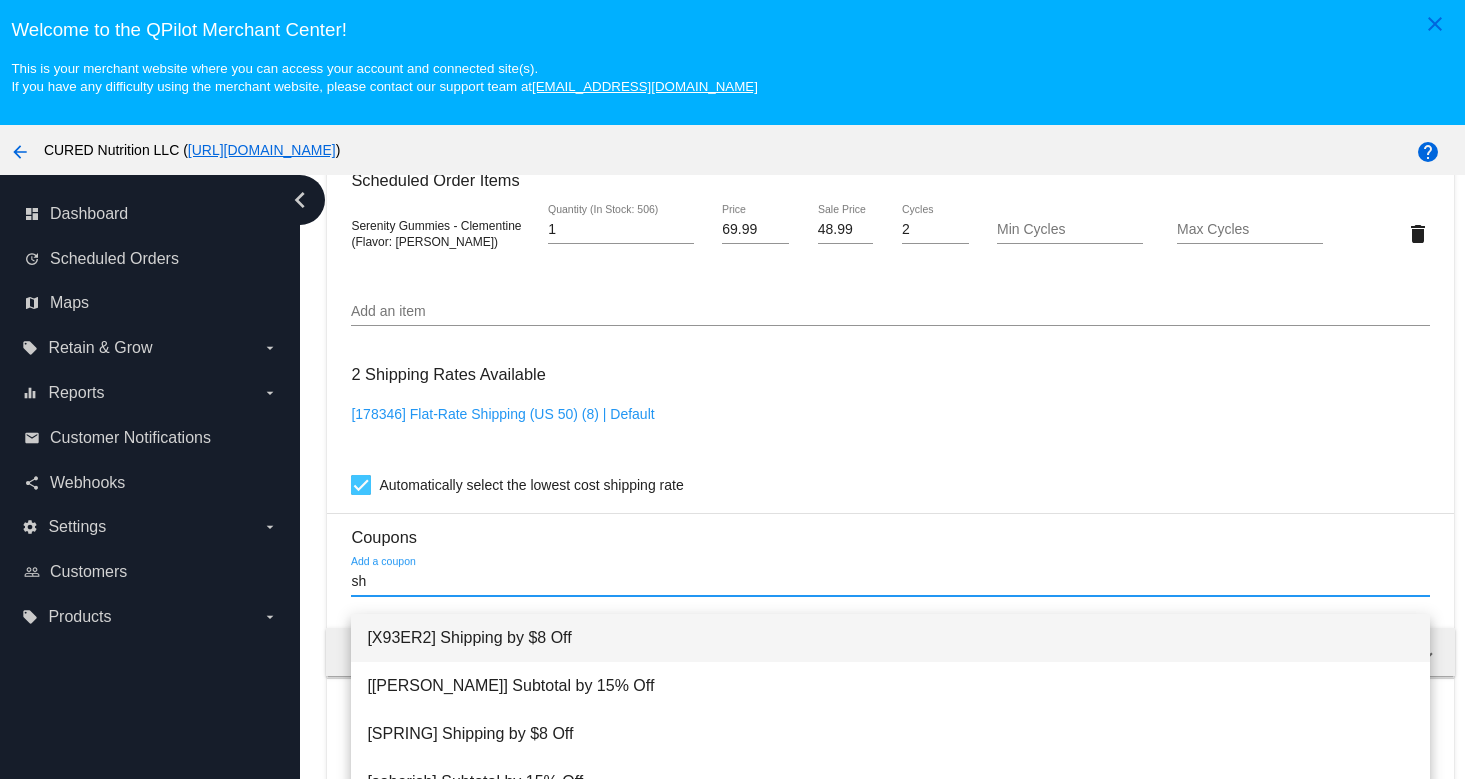 type on "sh" 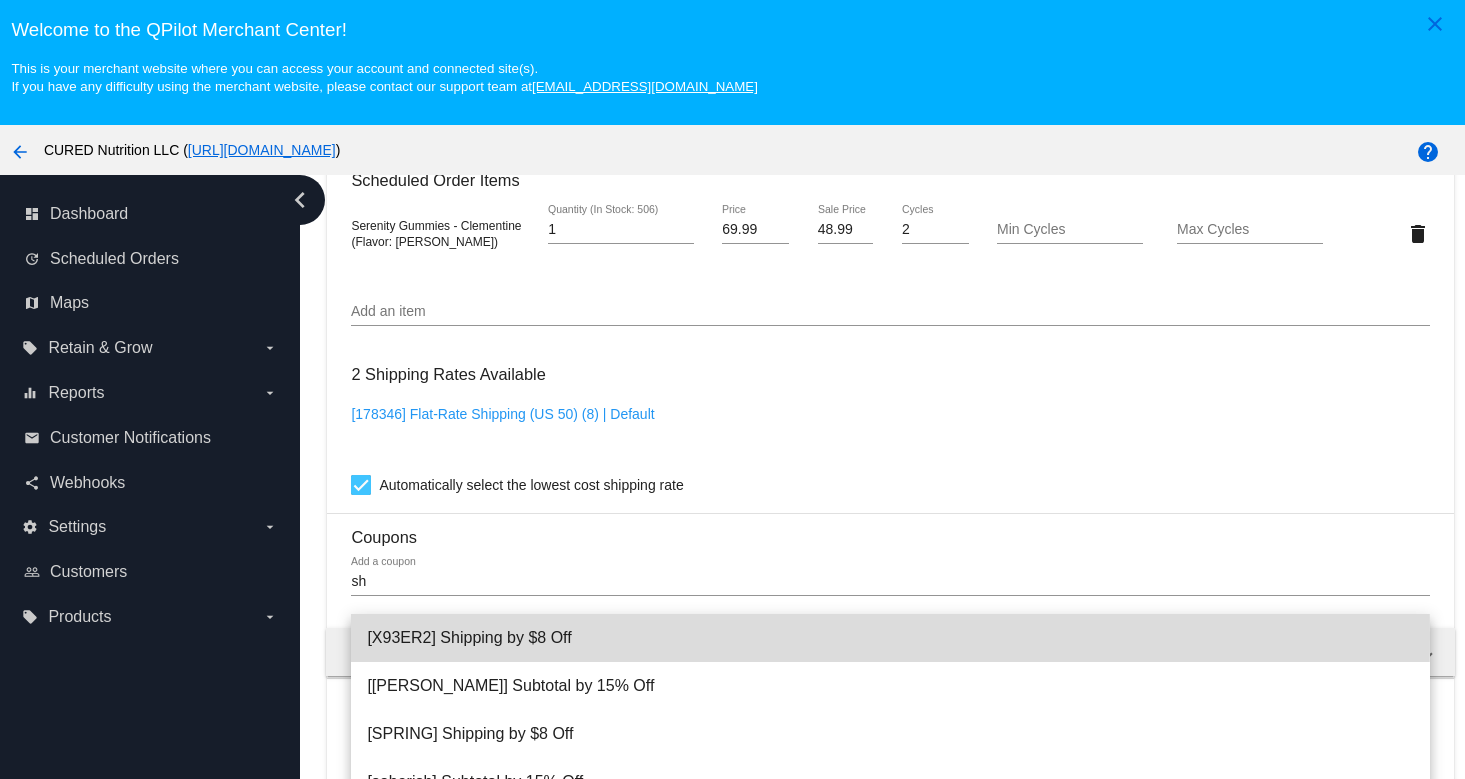 click on "[X93ER2] Shipping by $8 Off" at bounding box center (890, 638) 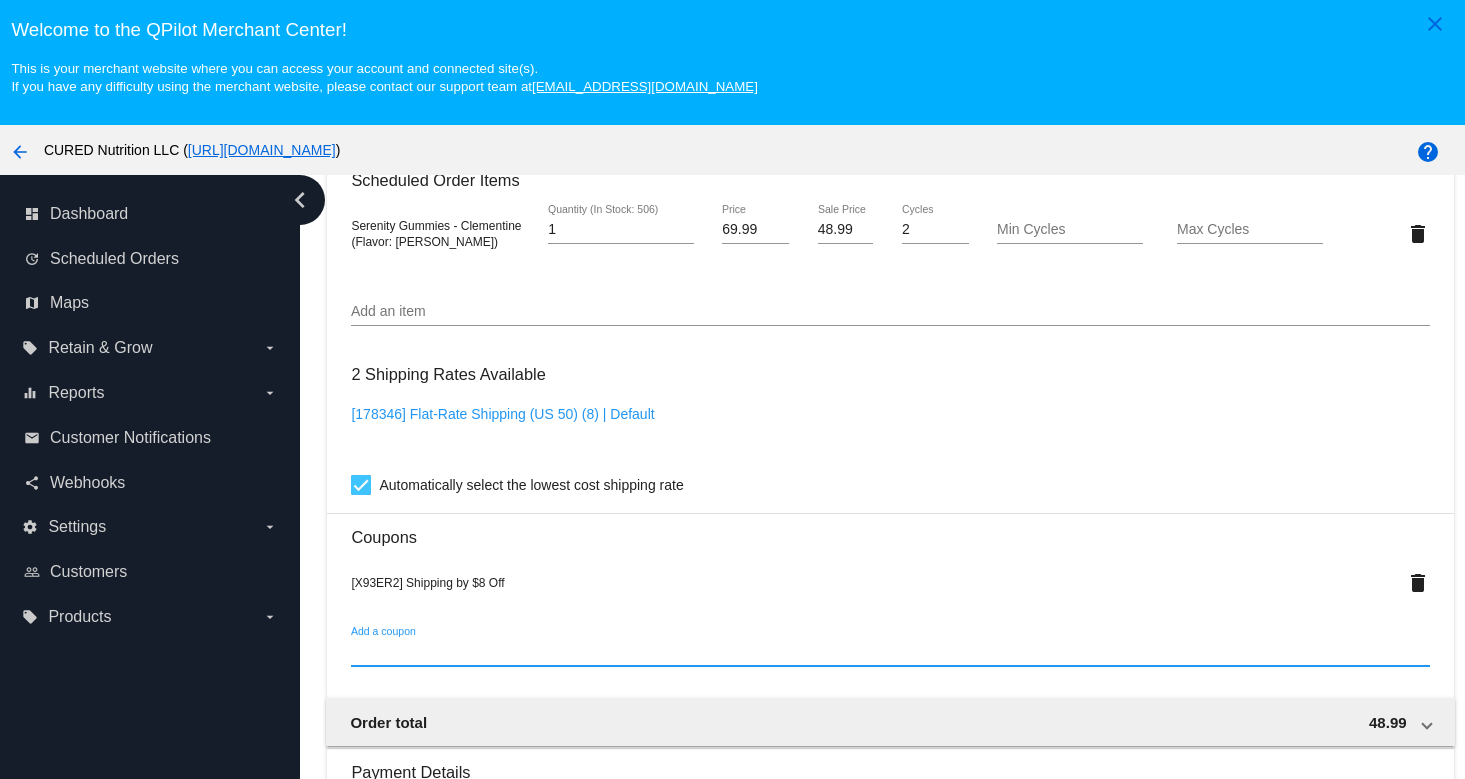 scroll, scrollTop: 1884, scrollLeft: 0, axis: vertical 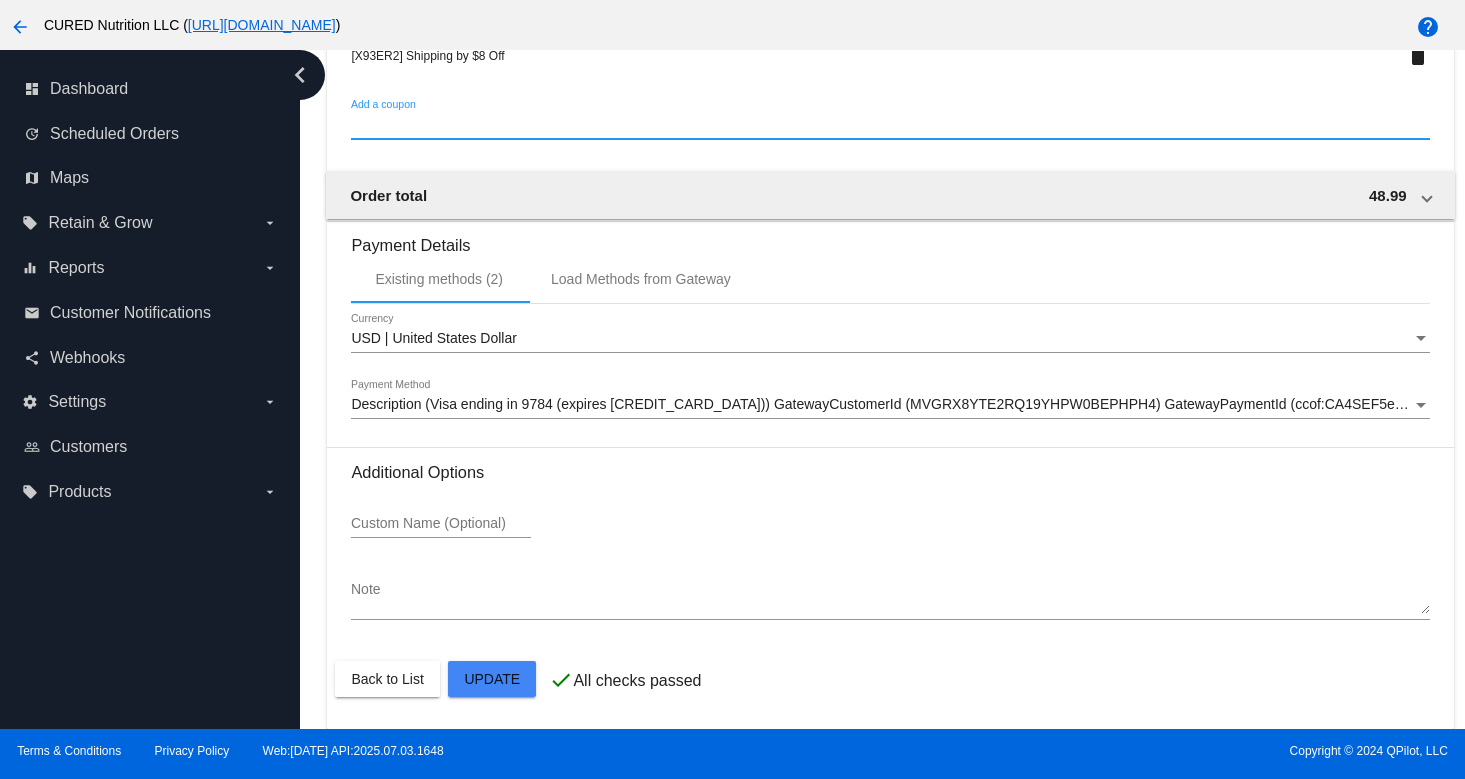 click on "Customer
4503294: [PERSON_NAME]
[EMAIL_ADDRESS][DOMAIN_NAME]
Customer Shipping
Enter Shipping Address Select A Saved Address (0)
[PERSON_NAME]
Shipping First Name
Sengstack
Shipping Last Name
[GEOGRAPHIC_DATA] | [GEOGRAPHIC_DATA]
Shipping Country
[STREET_ADDRESS][PERSON_NAME]
[STREET_ADDRESS]
[PERSON_NAME][GEOGRAPHIC_DATA]
[GEOGRAPHIC_DATA] | [US_STATE]
Shipping State
08648
Shipping Postcode
Scheduled Order Details
Frequency:
Every 6 weeks
Active
Status" 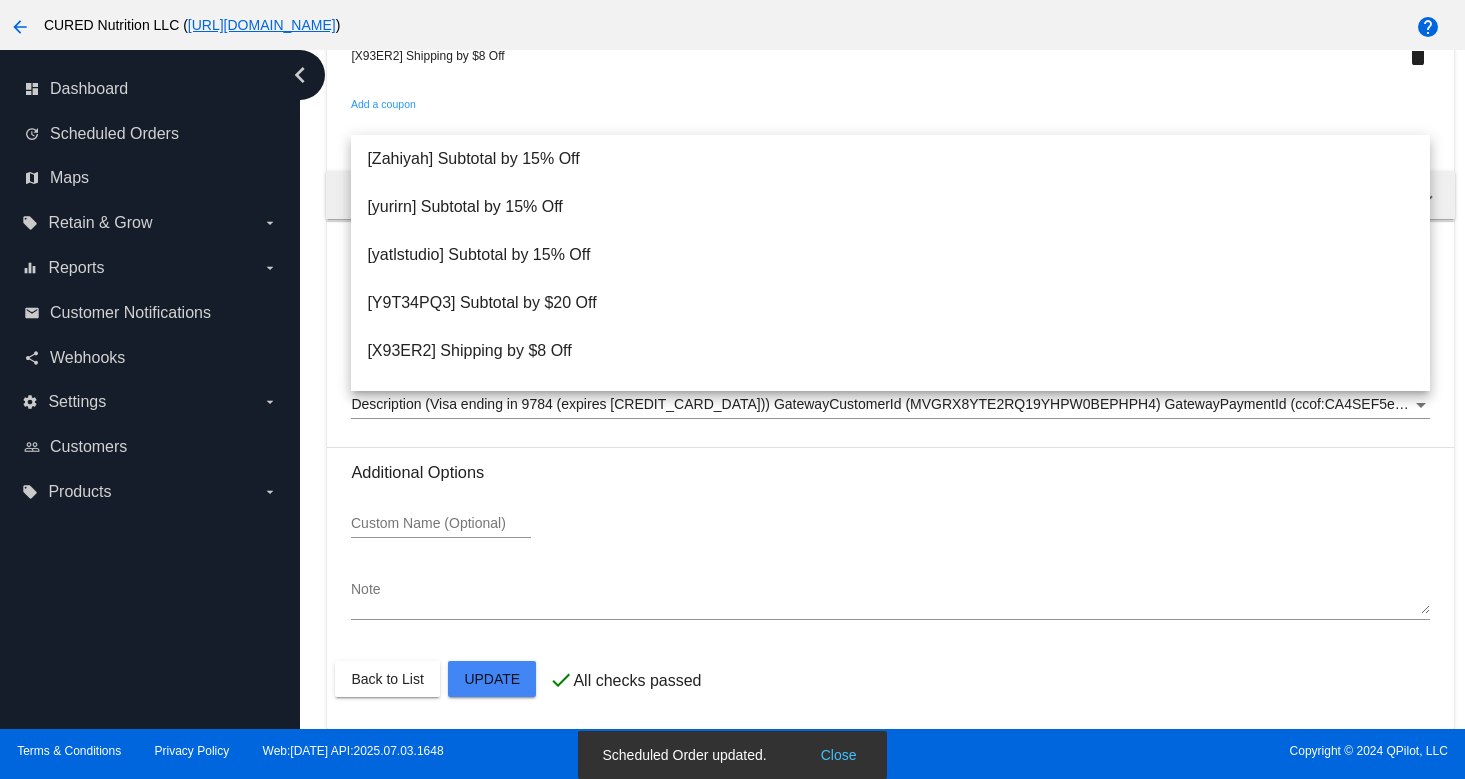 click on "Additional Options" 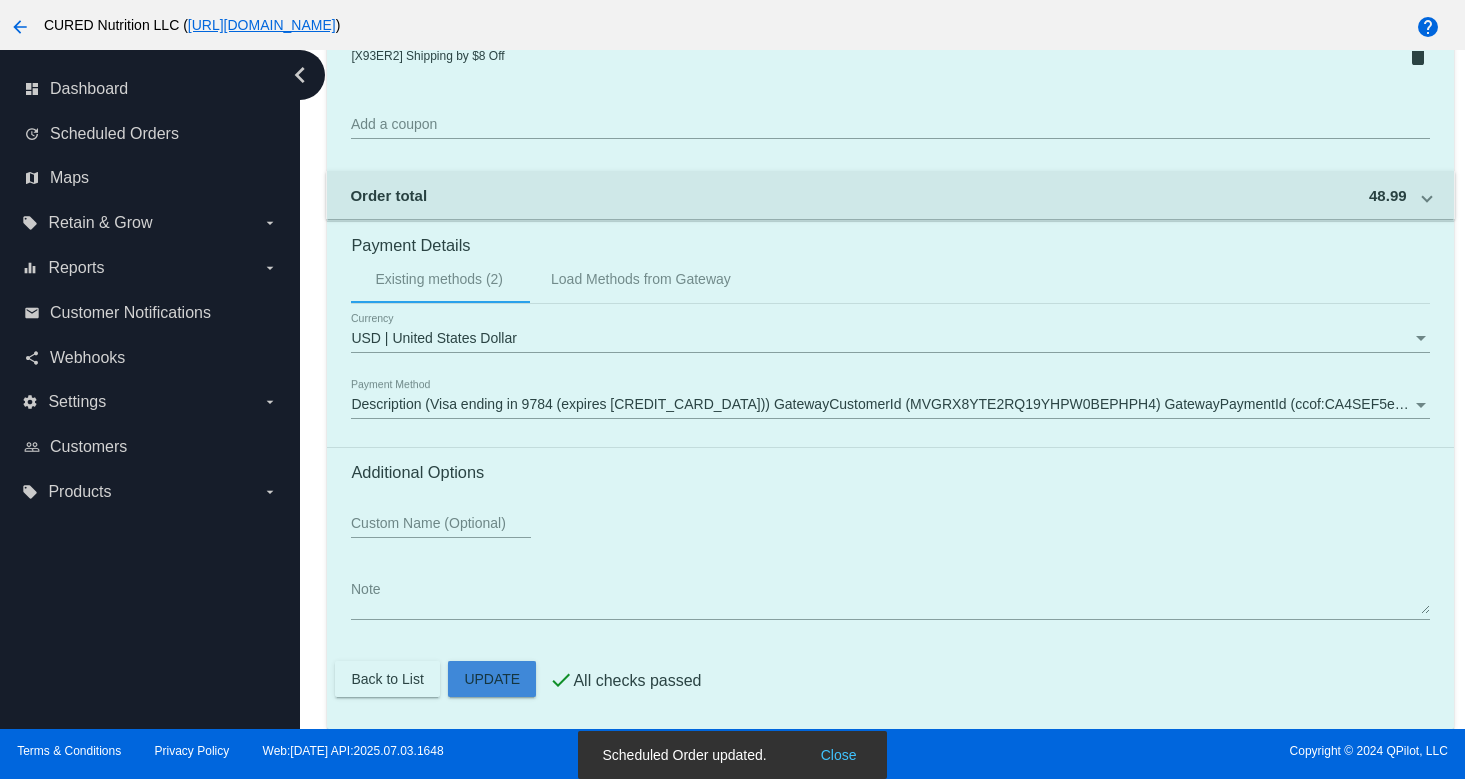 click on "Customer
4503294: [PERSON_NAME]
[EMAIL_ADDRESS][DOMAIN_NAME]
Customer Shipping
Enter Shipping Address Select A Saved Address (0)
[PERSON_NAME]
Shipping First Name
Sengstack
Shipping Last Name
[GEOGRAPHIC_DATA] | [GEOGRAPHIC_DATA]
Shipping Country
[STREET_ADDRESS][PERSON_NAME]
[STREET_ADDRESS]
[PERSON_NAME][GEOGRAPHIC_DATA]
[GEOGRAPHIC_DATA] | [US_STATE]
Shipping State
08648
Shipping Postcode
Scheduled Order Details
Frequency:
Every 6 weeks
Active
Status" 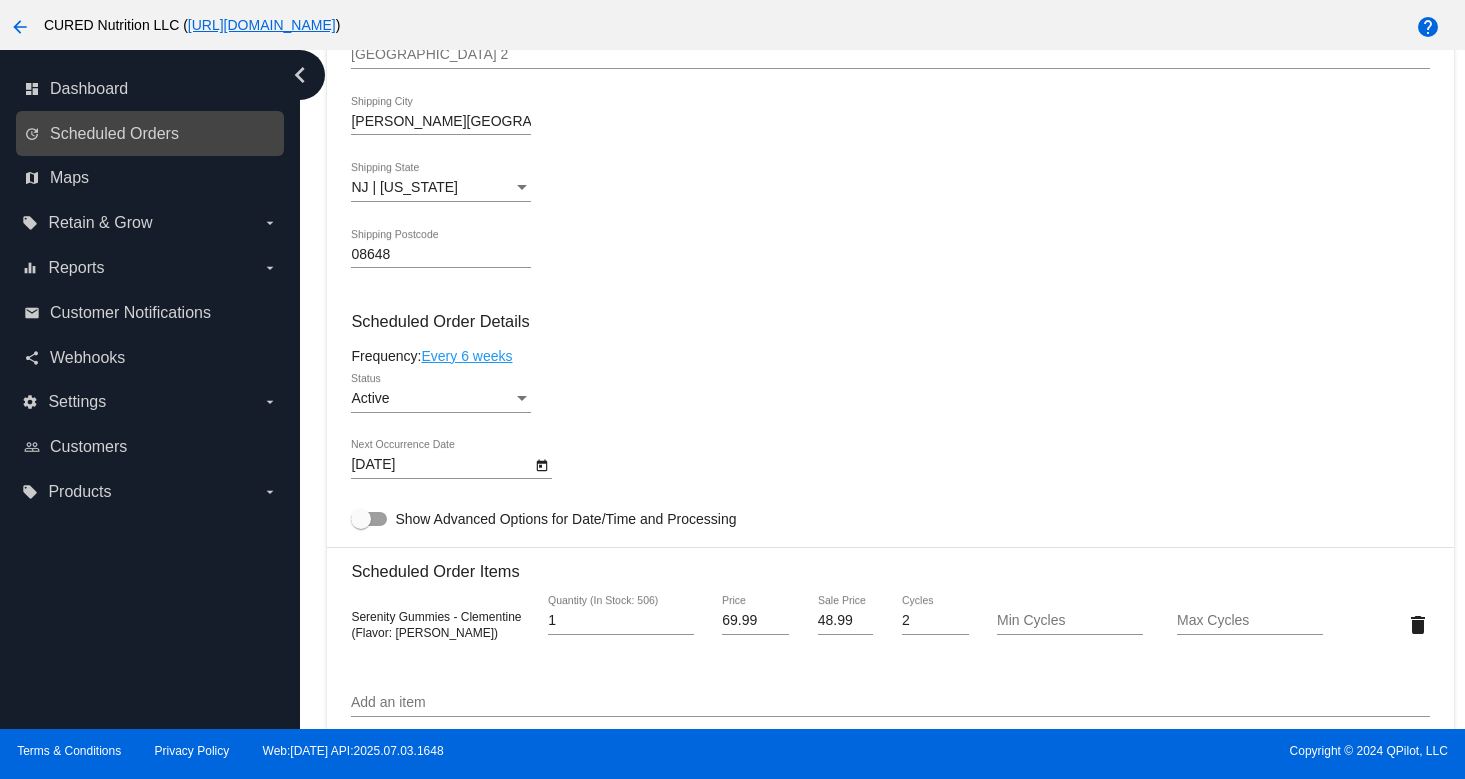 scroll, scrollTop: 941, scrollLeft: 0, axis: vertical 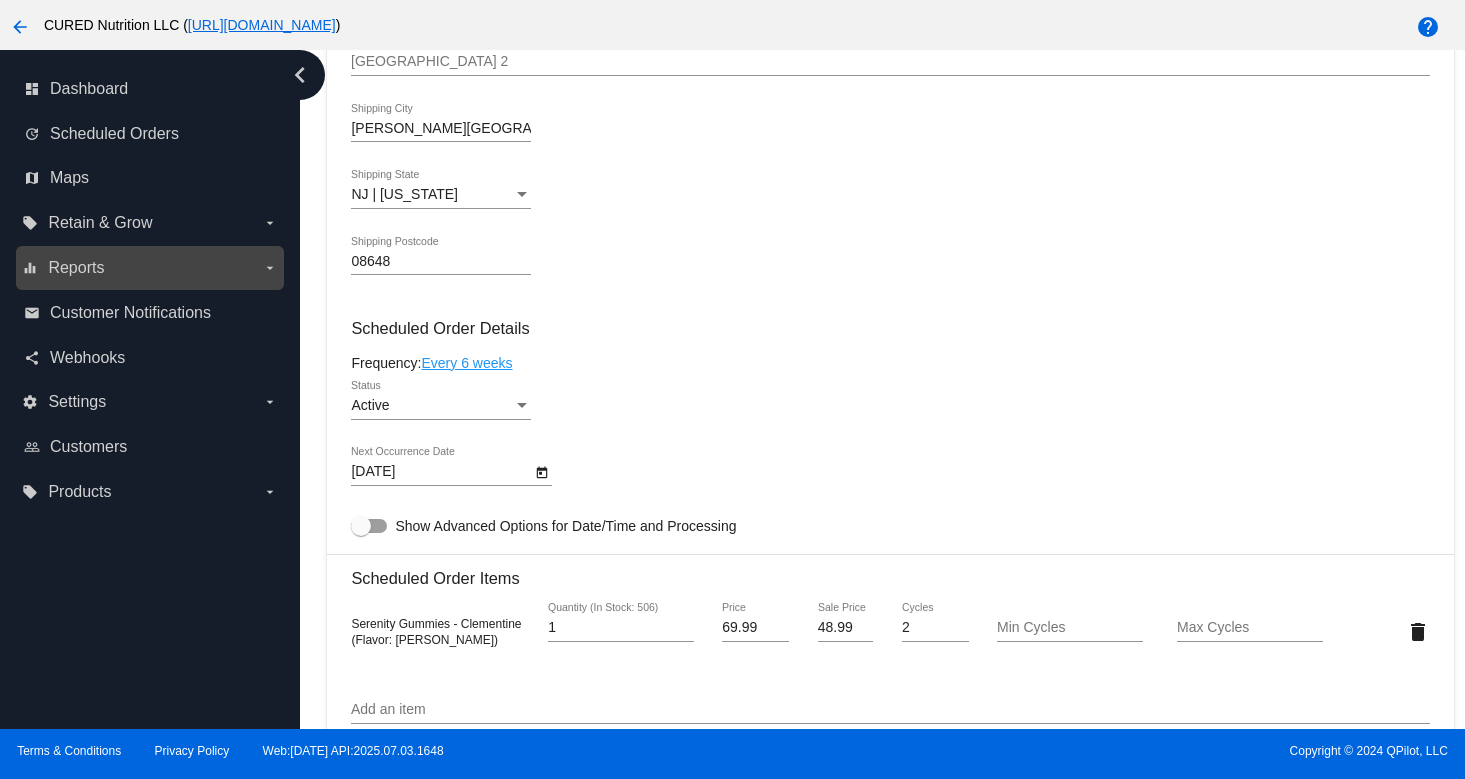 click on "equalizer
Reports
arrow_drop_down" at bounding box center [149, 268] 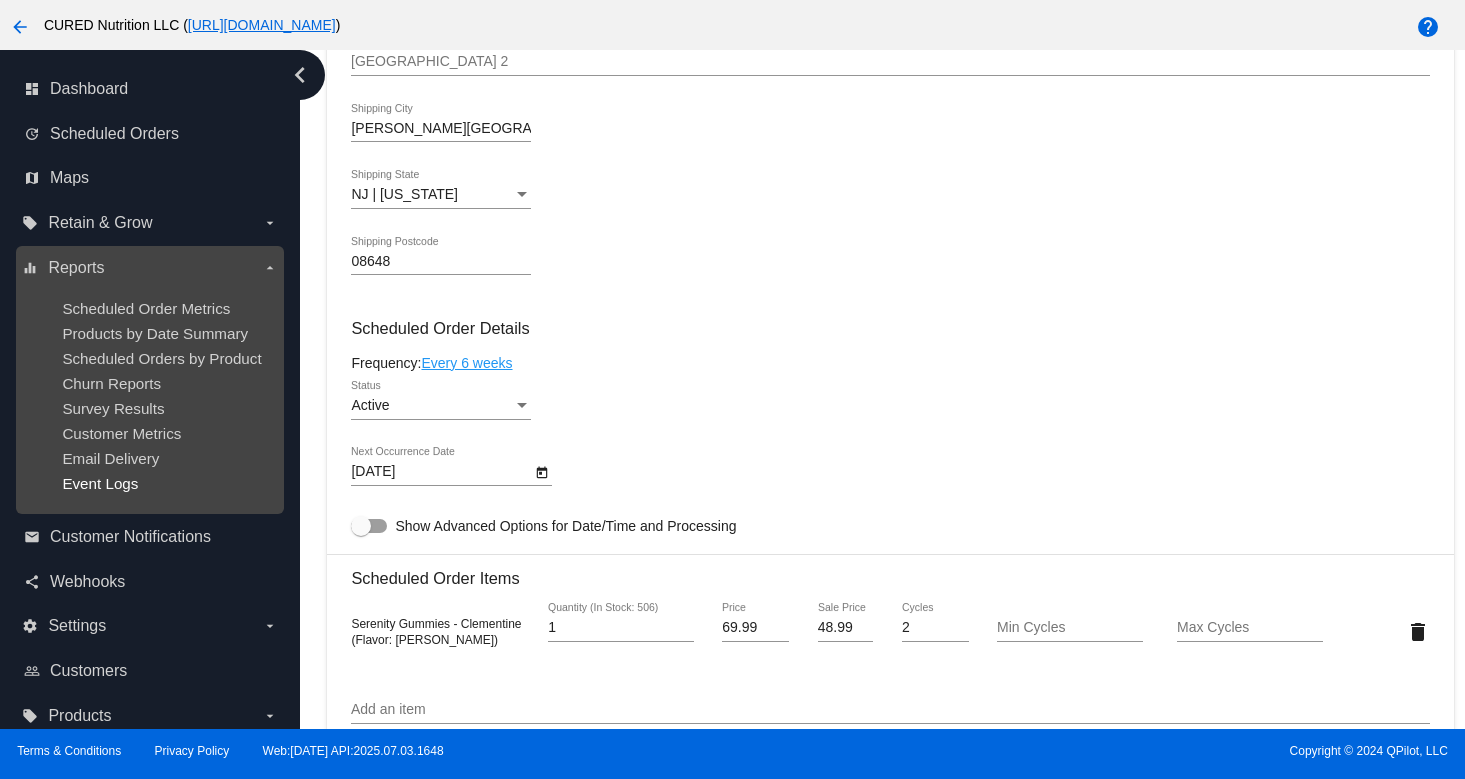 click on "Event Logs" at bounding box center [100, 483] 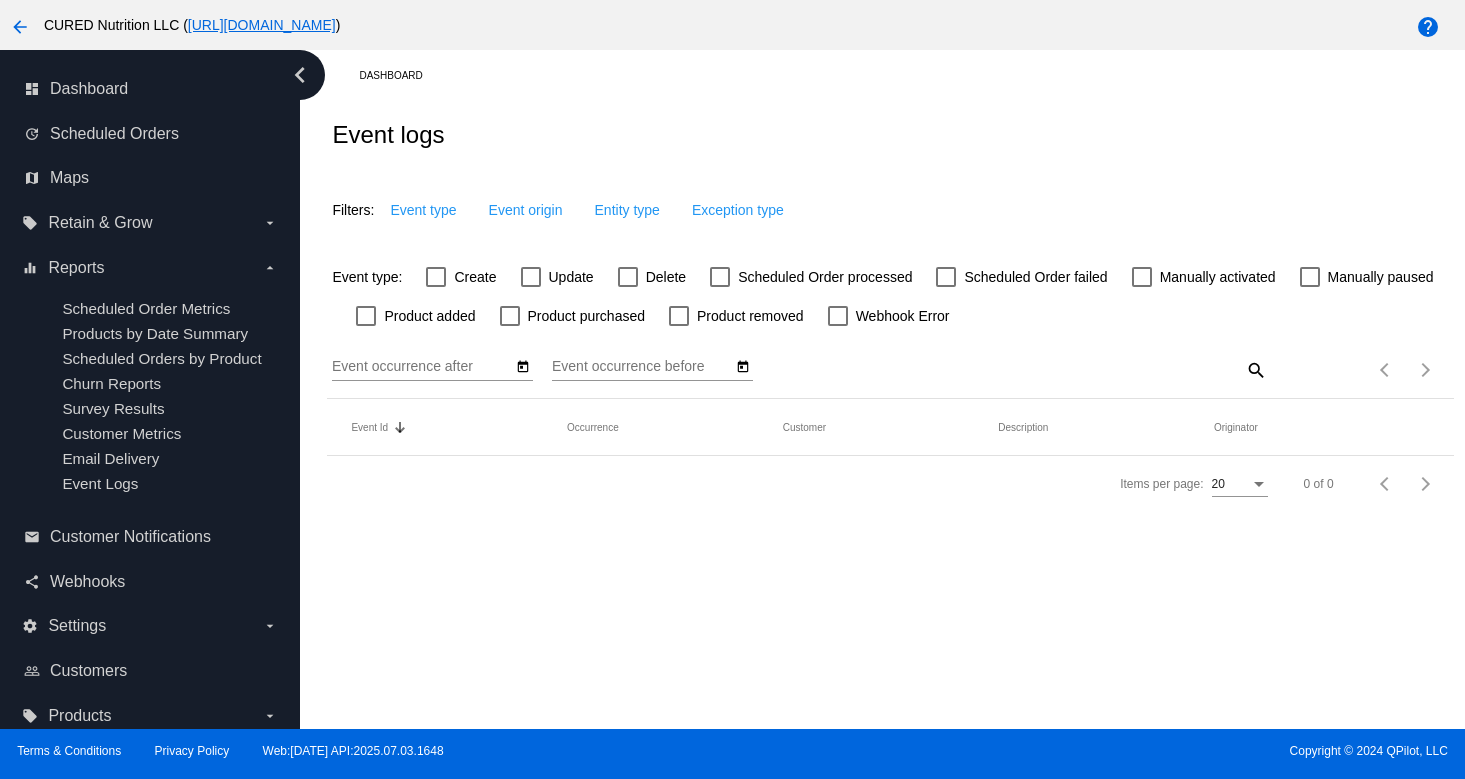 click at bounding box center [946, 277] 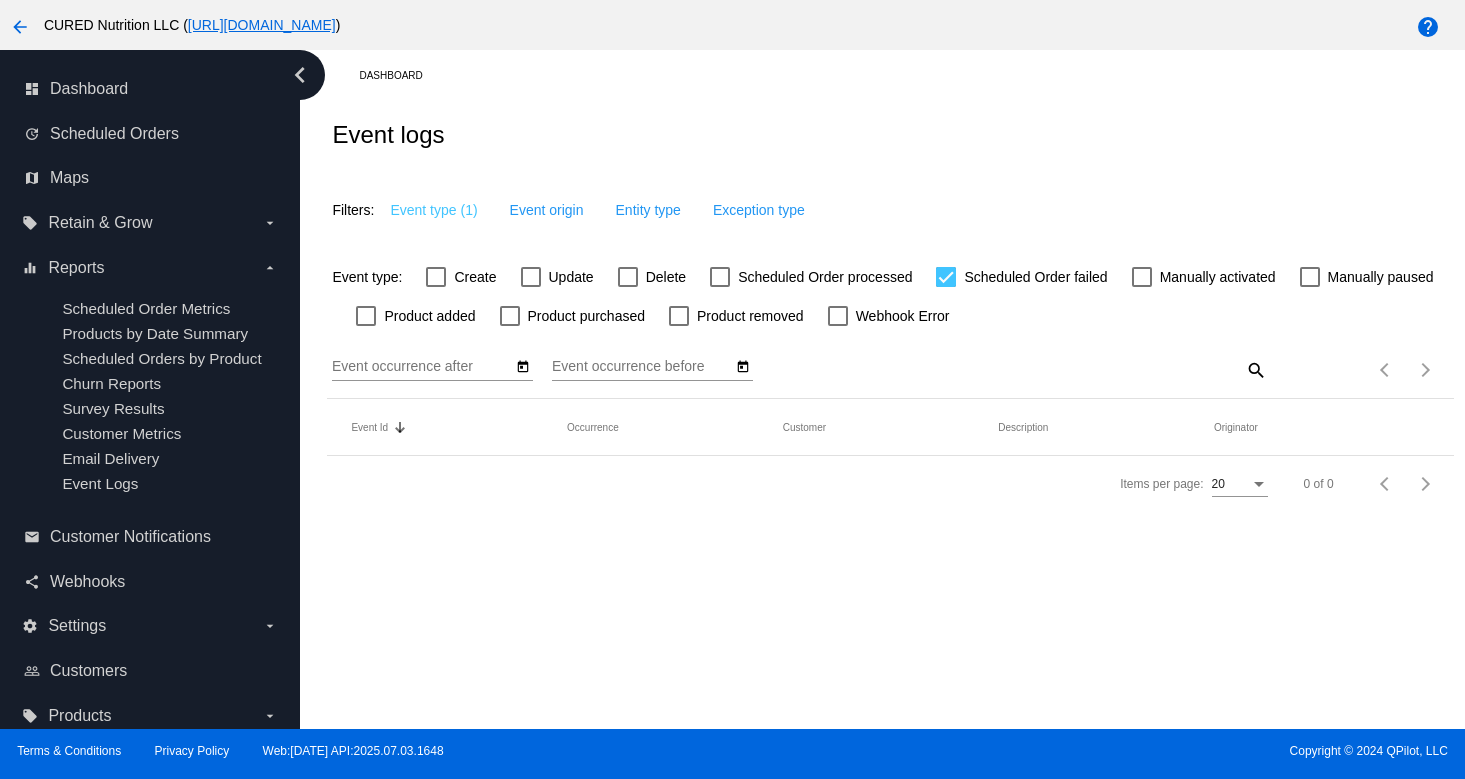 click 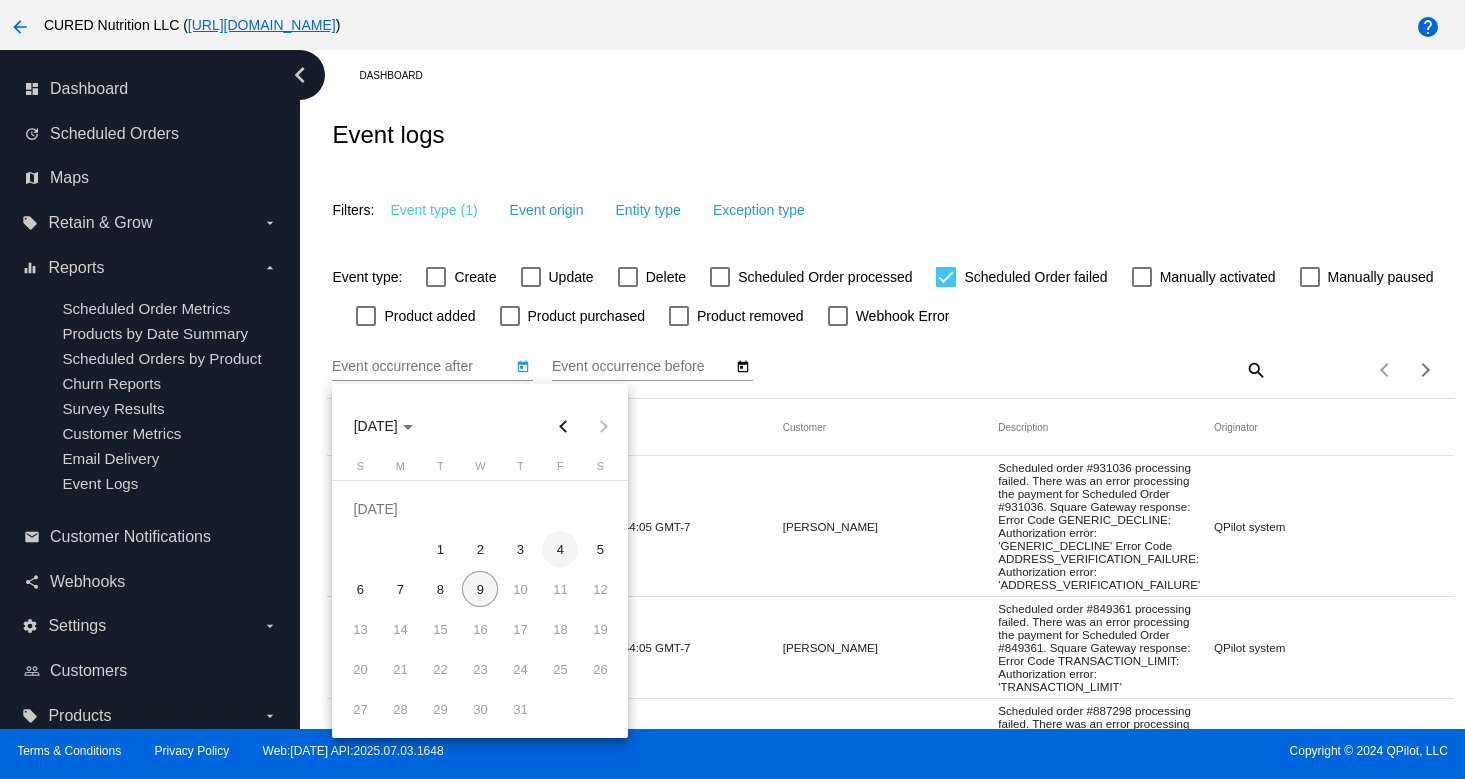 click on "4" at bounding box center [560, 549] 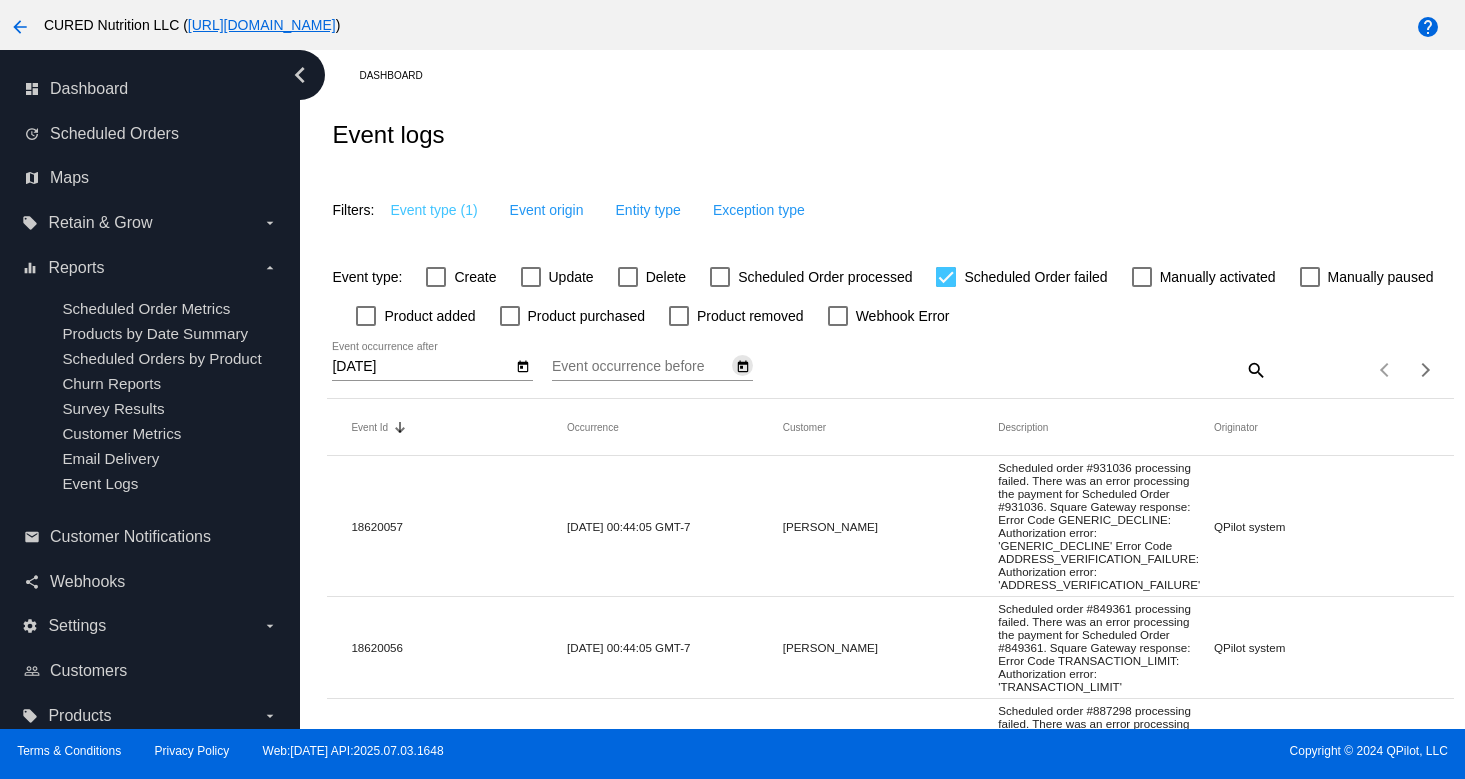 click 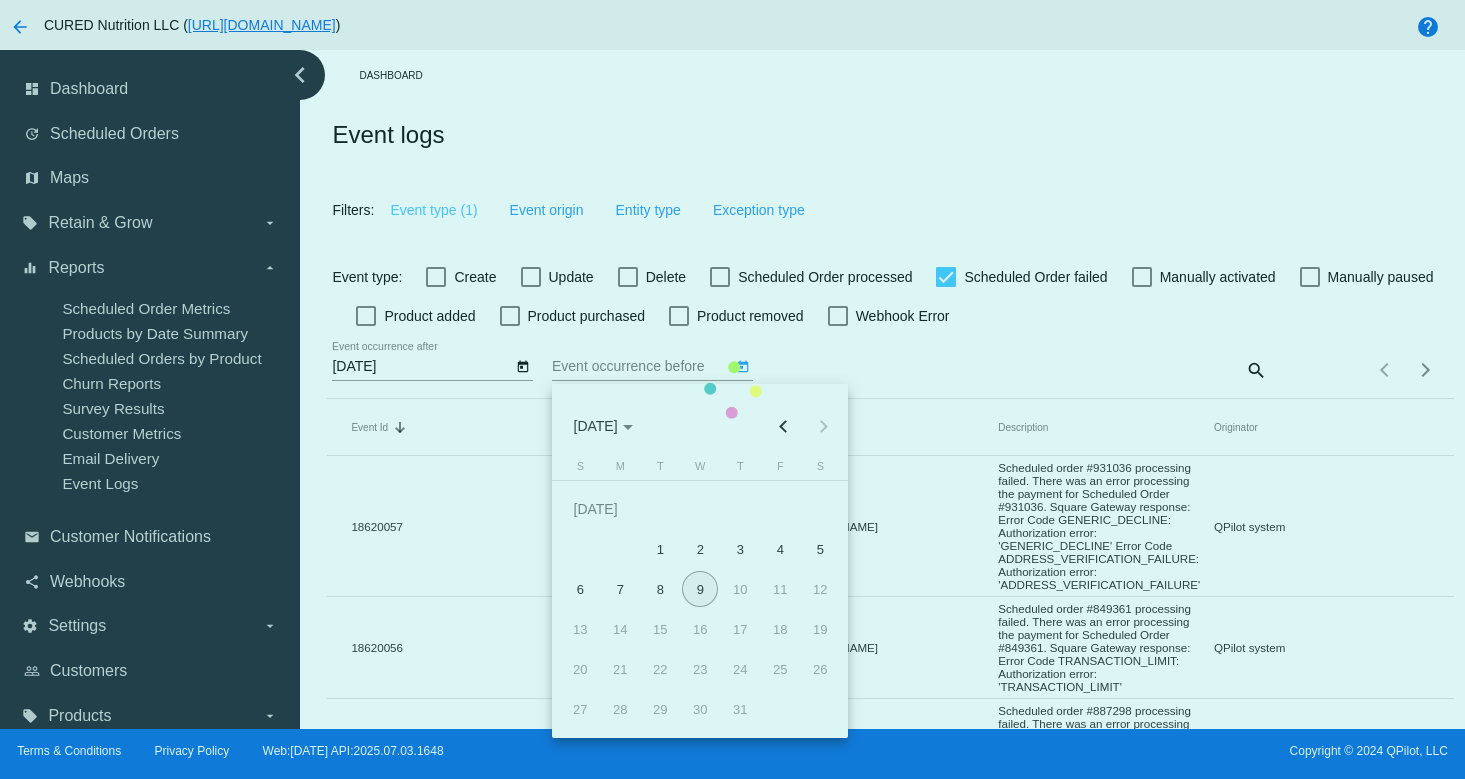 click on "Event Id   Sorted by Id descending  Occurrence   Customer   Description   Originator   18620057  [DATE] 00:44:05 GMT-7
[PERSON_NAME]
Scheduled order #931036 processing failed. There was an error processing the payment for Scheduled Order #931036. Square Gateway response: Error Code GENERIC_DECLINE: Authorization error: 'GENERIC_DECLINE' Error Code ADDRESS_VERIFICATION_FAILURE: Authorization error: 'ADDRESS_VERIFICATION_FAILURE'   QPilot system  18620056  [DATE] 00:44:05 GMT-7
[PERSON_NAME]
Scheduled order #849361 processing failed. There was an error processing the payment for Scheduled Order #849361. Square Gateway response: Error Code TRANSACTION_LIMIT: Authorization error: 'TRANSACTION_LIMIT'   QPilot system  18620052  [DATE] 00:44:04 GMT-7
[PERSON_NAME]
QPilot system  18619959  [DATE] 00:24:08 GMT-7
[PERSON_NAME]
QPilot system  18619953  [DATE] 00:24:06 GMT-7
[PERSON_NAME]
QPilot system" 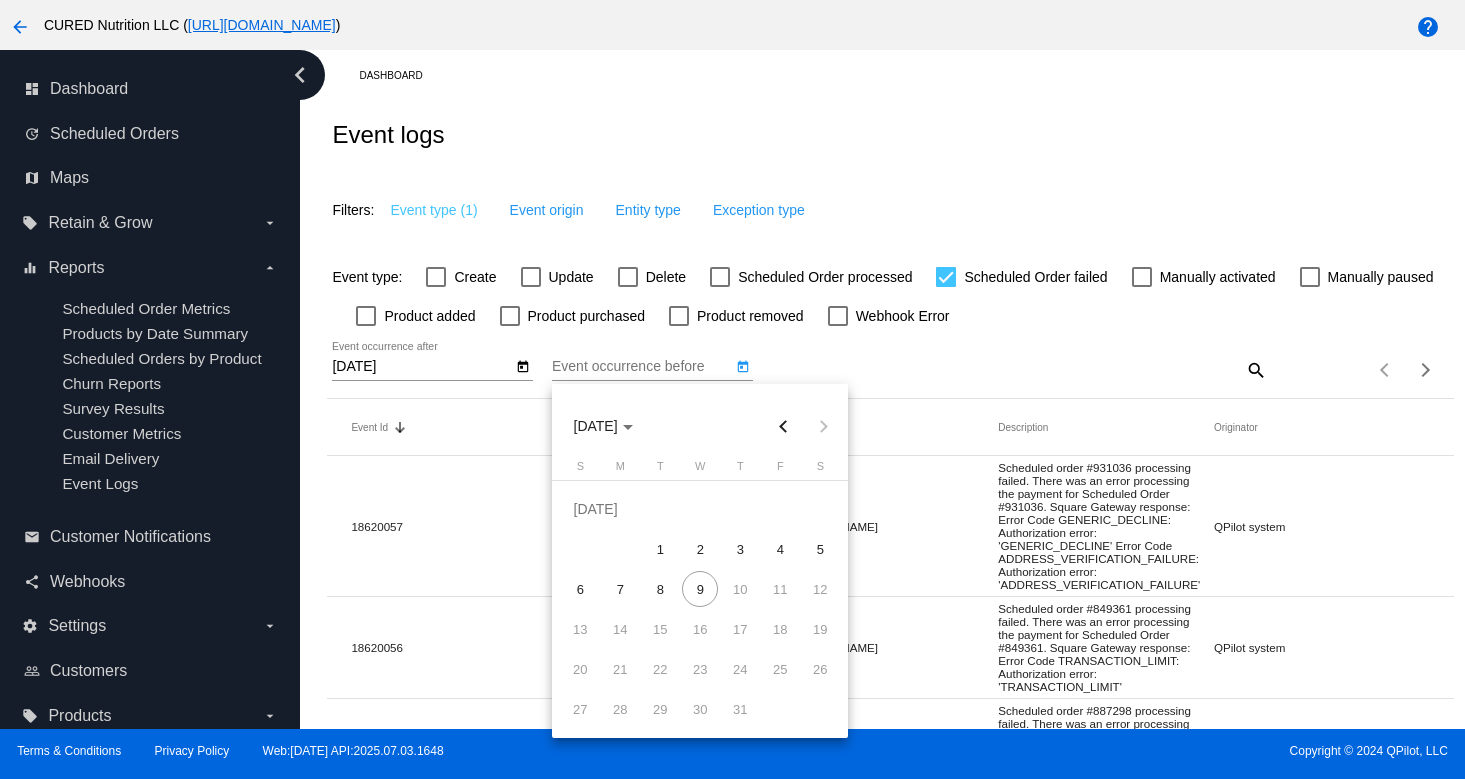 click on "9" at bounding box center (700, 589) 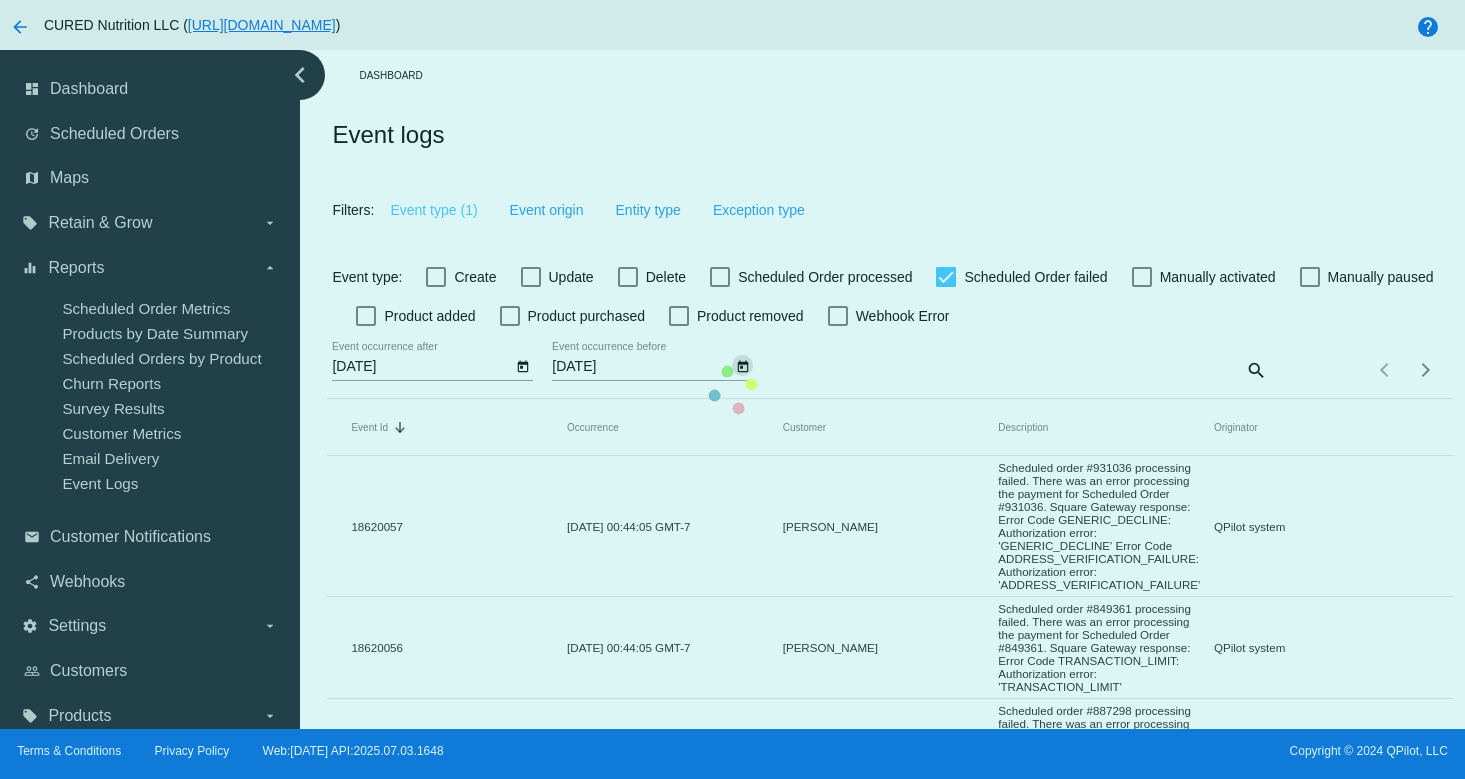 click on "Event Id   Sorted by Id descending  Occurrence   Customer   Description   Originator   18620057  [DATE] 00:44:05 GMT-7
[PERSON_NAME]
Scheduled order #931036 processing failed. There was an error processing the payment for Scheduled Order #931036. Square Gateway response: Error Code GENERIC_DECLINE: Authorization error: 'GENERIC_DECLINE' Error Code ADDRESS_VERIFICATION_FAILURE: Authorization error: 'ADDRESS_VERIFICATION_FAILURE'   QPilot system  18620056  [DATE] 00:44:05 GMT-7
[PERSON_NAME]
Scheduled order #849361 processing failed. There was an error processing the payment for Scheduled Order #849361. Square Gateway response: Error Code TRANSACTION_LIMIT: Authorization error: 'TRANSACTION_LIMIT'   QPilot system  18620052  [DATE] 00:44:04 GMT-7
[PERSON_NAME]
QPilot system  18619959  [DATE] 00:24:08 GMT-7
[PERSON_NAME]
QPilot system  18619953  [DATE] 00:24:06 GMT-7
[PERSON_NAME]
QPilot system" 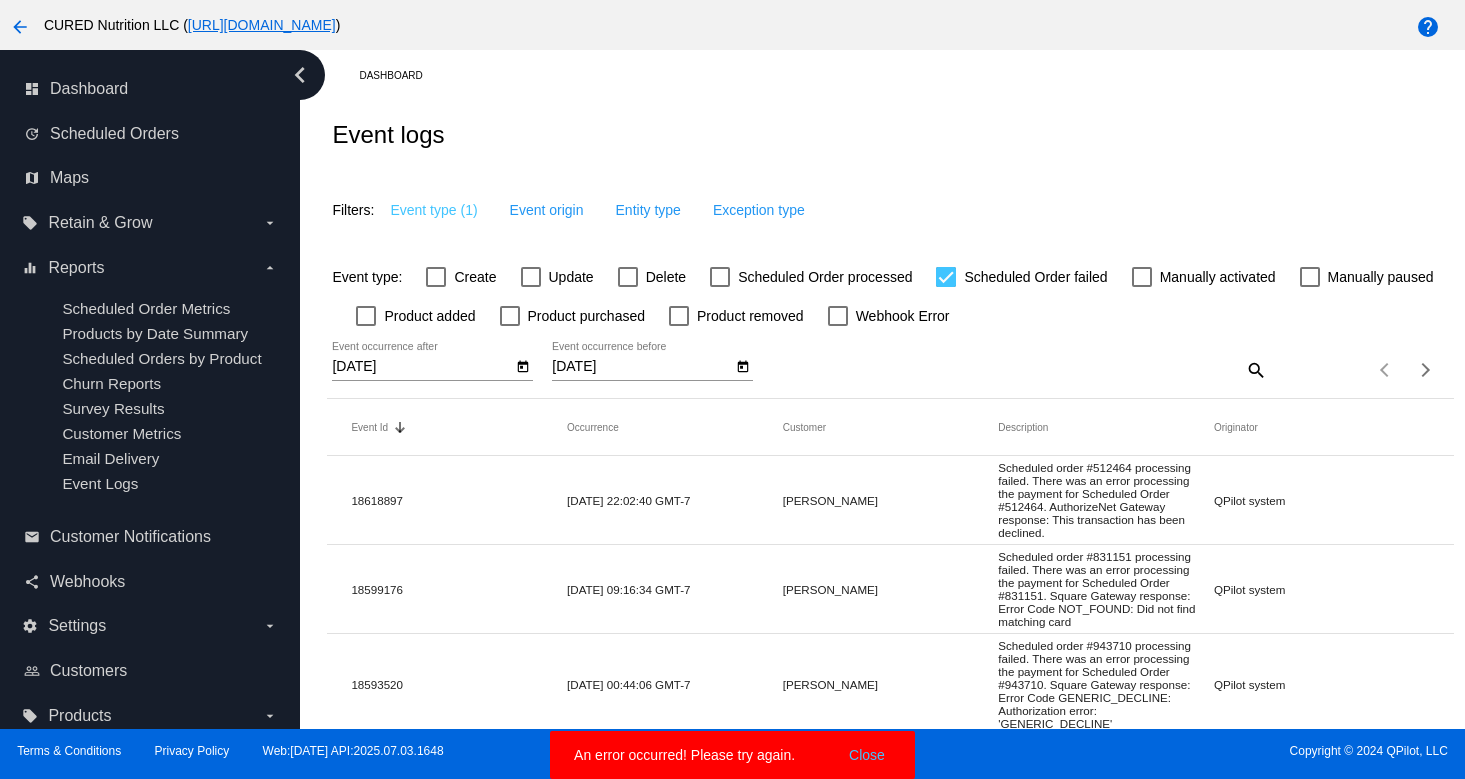 click 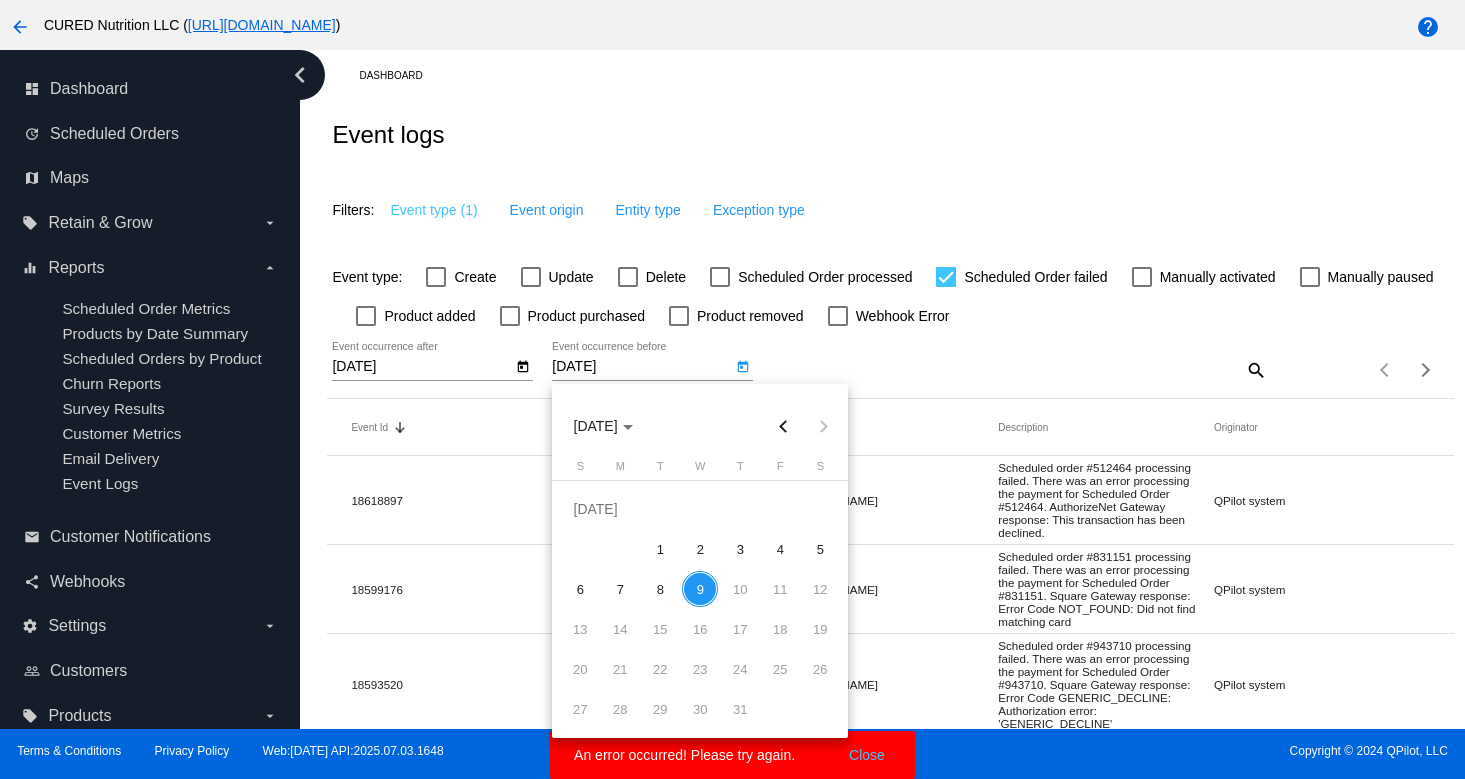 click on "9" at bounding box center (700, 589) 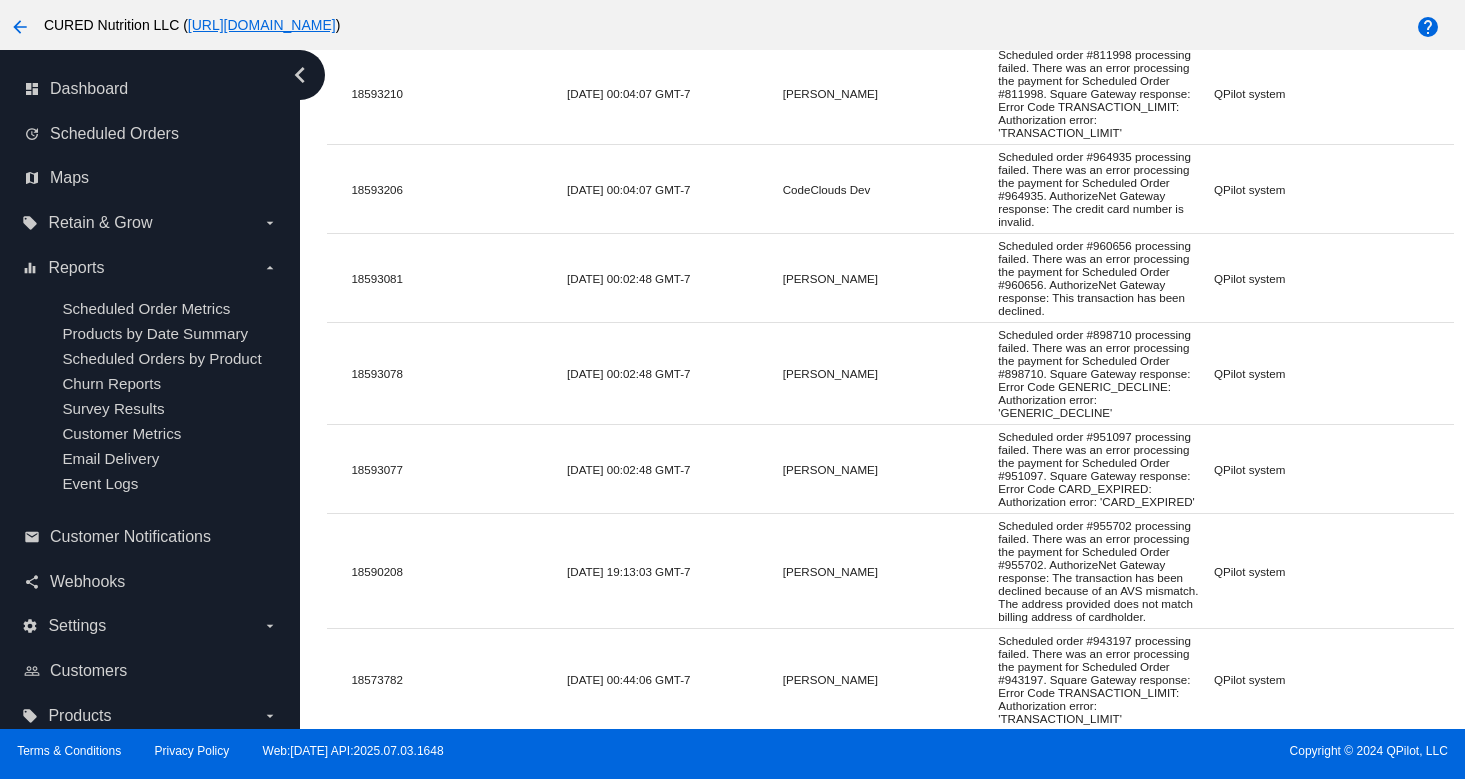 scroll, scrollTop: 1868, scrollLeft: 0, axis: vertical 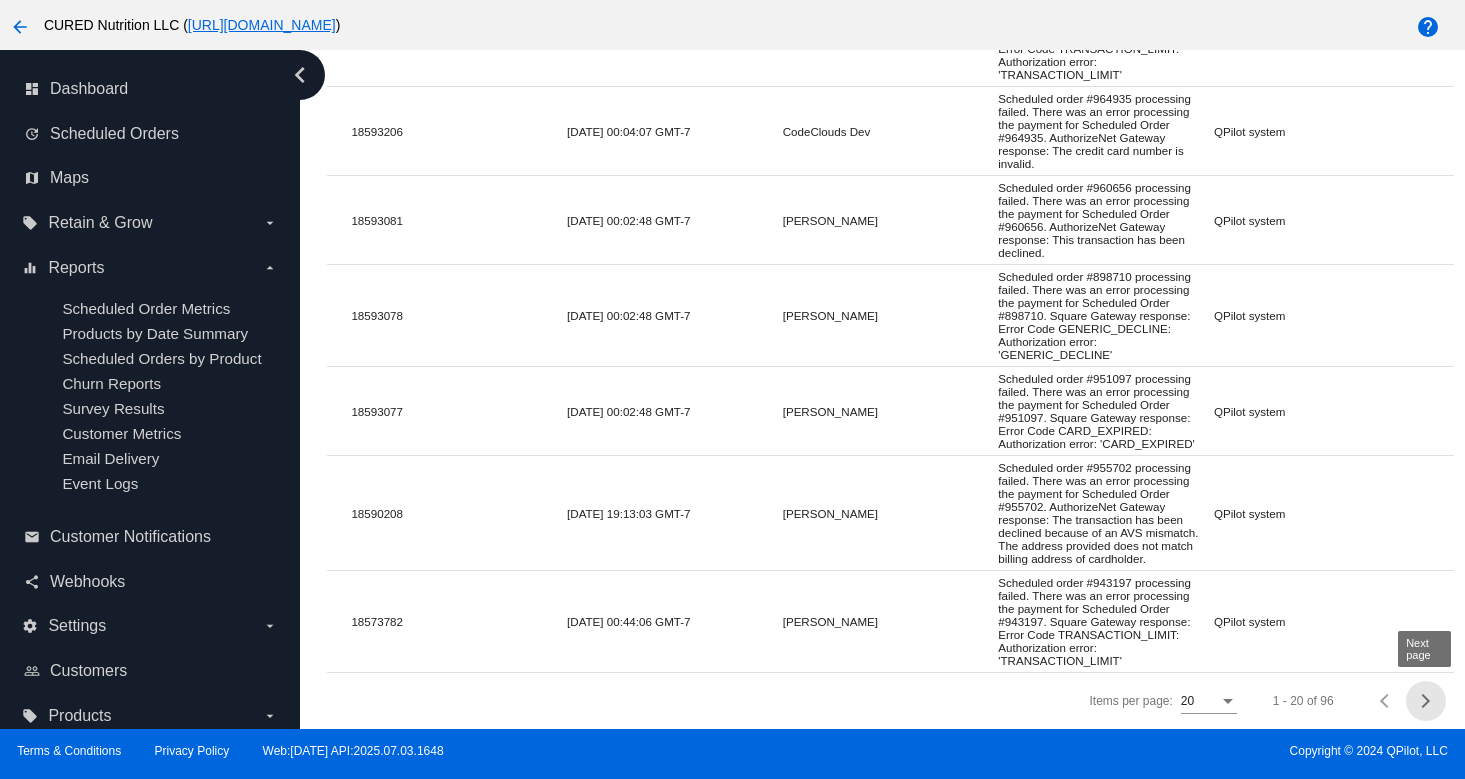 click 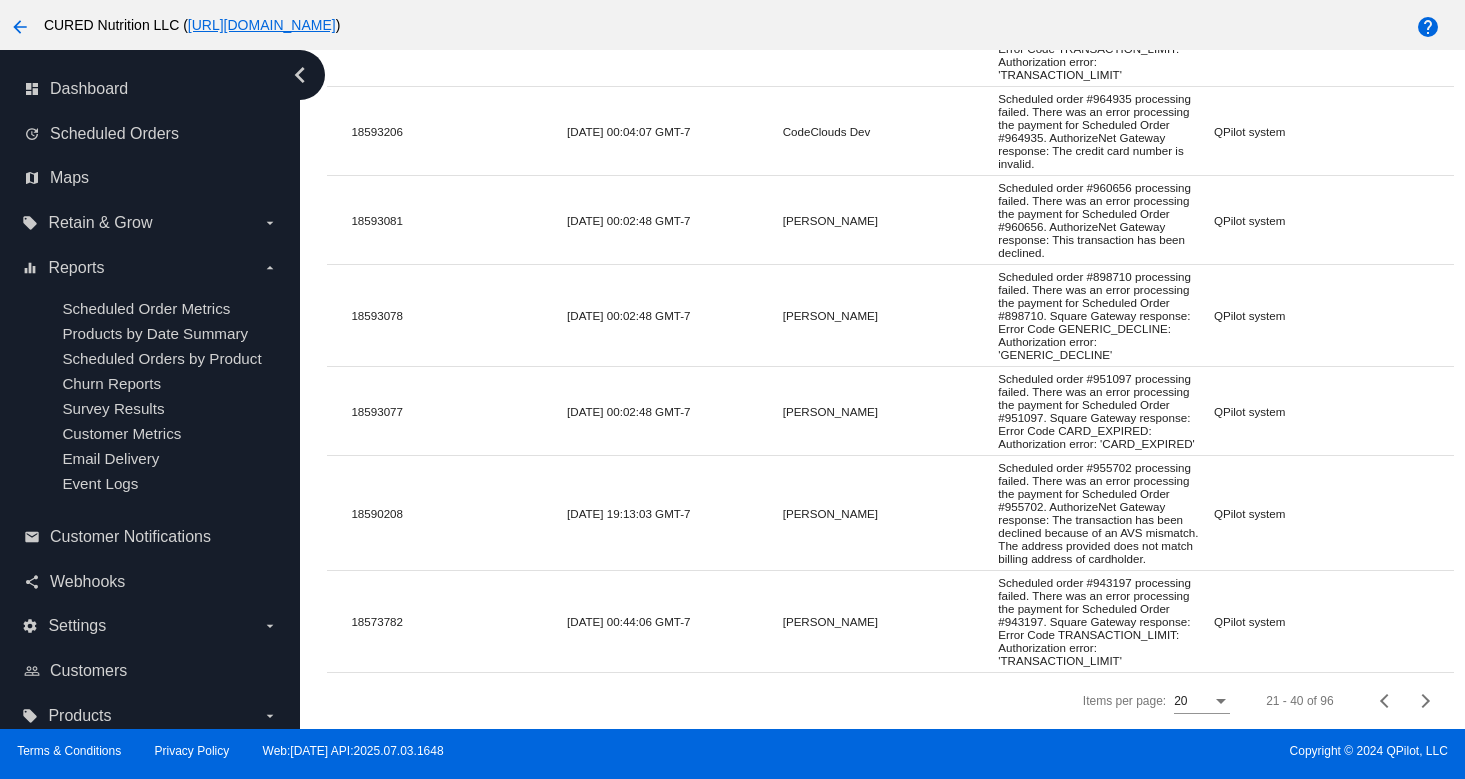 click 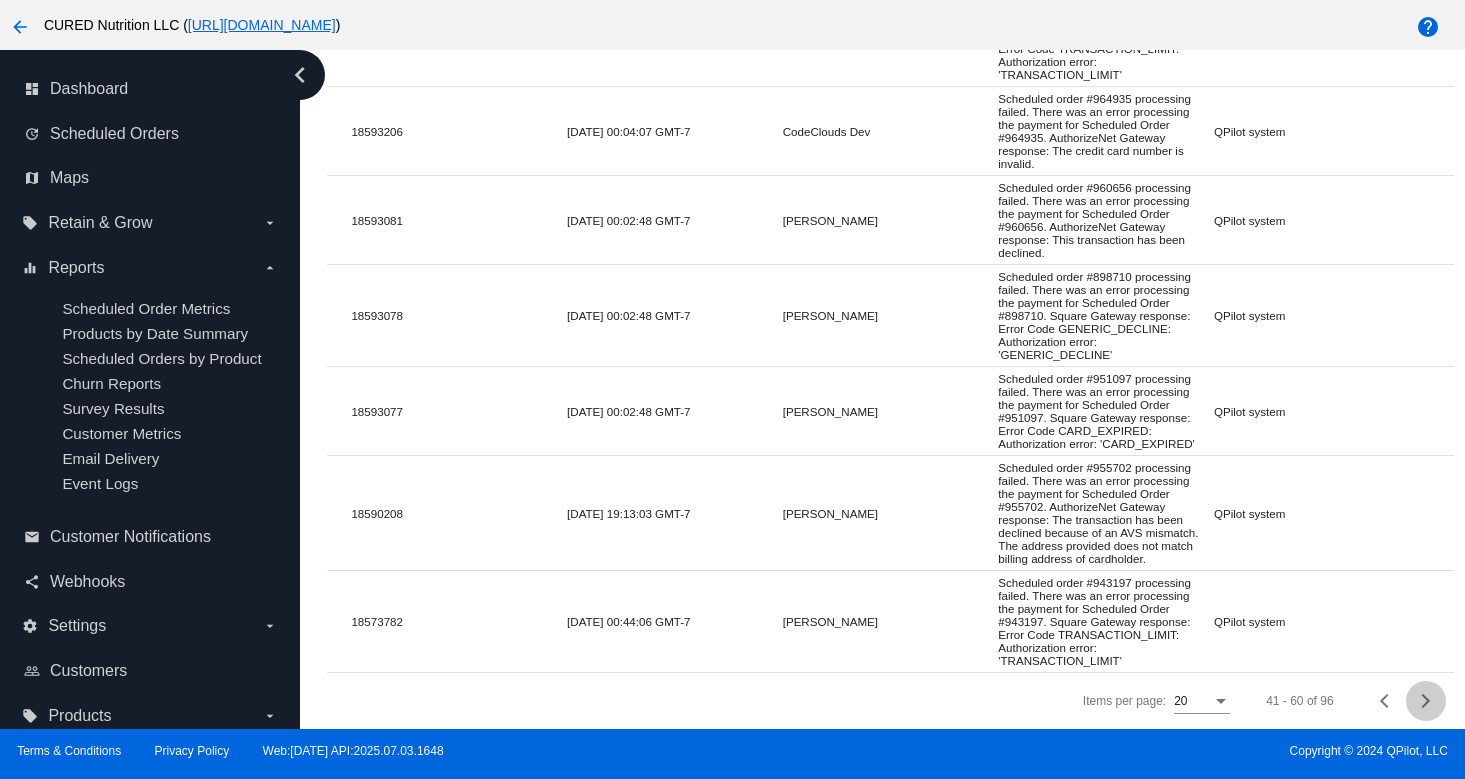 click 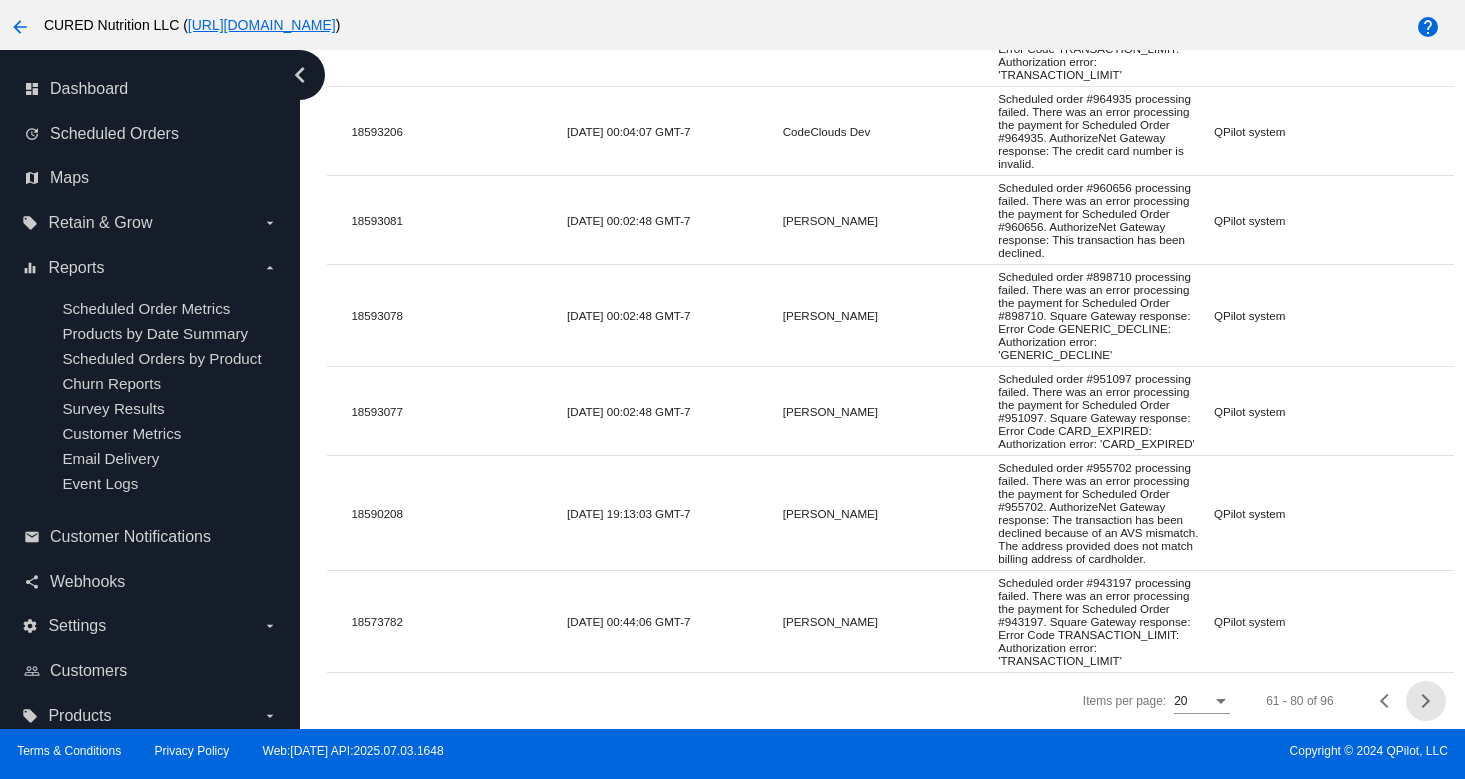 click 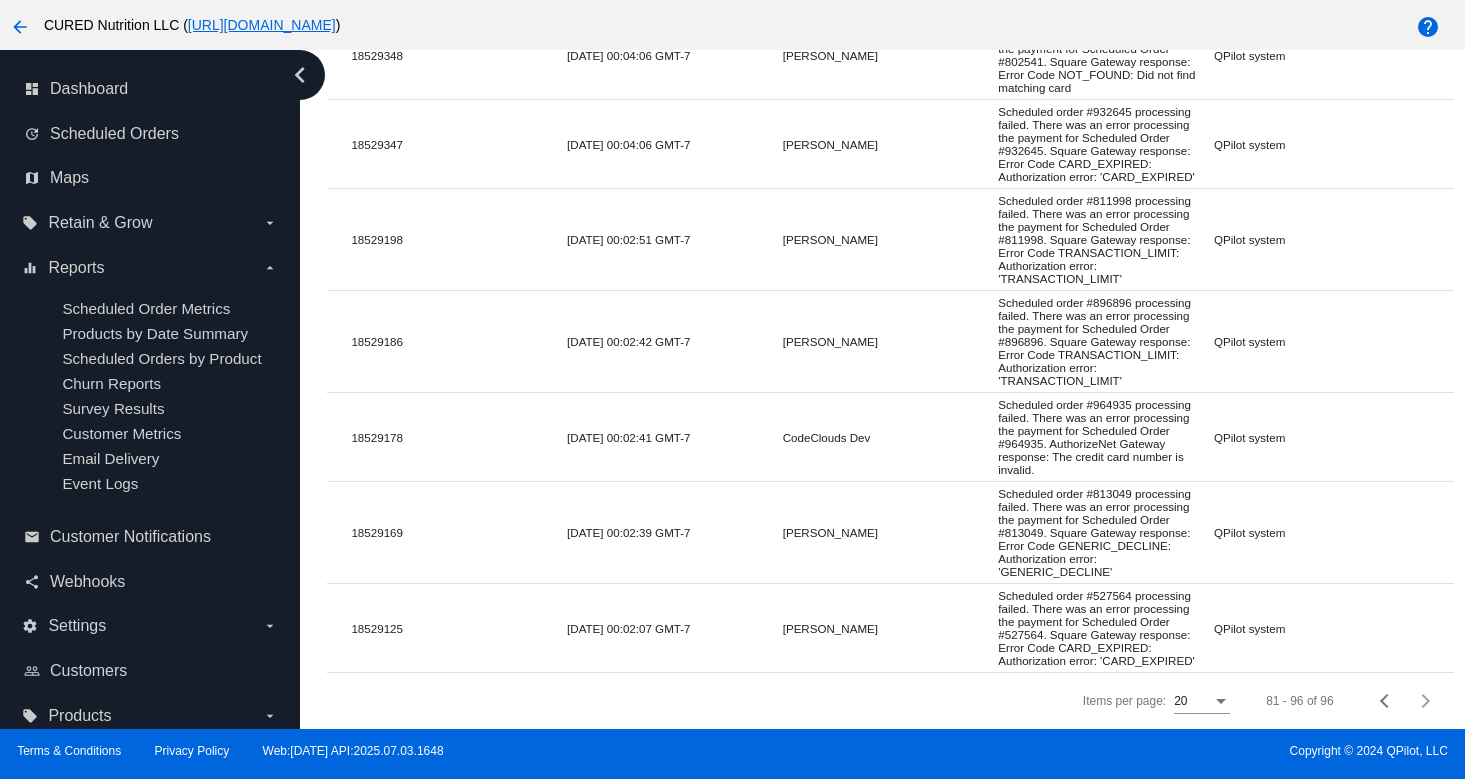 scroll, scrollTop: 1517, scrollLeft: 0, axis: vertical 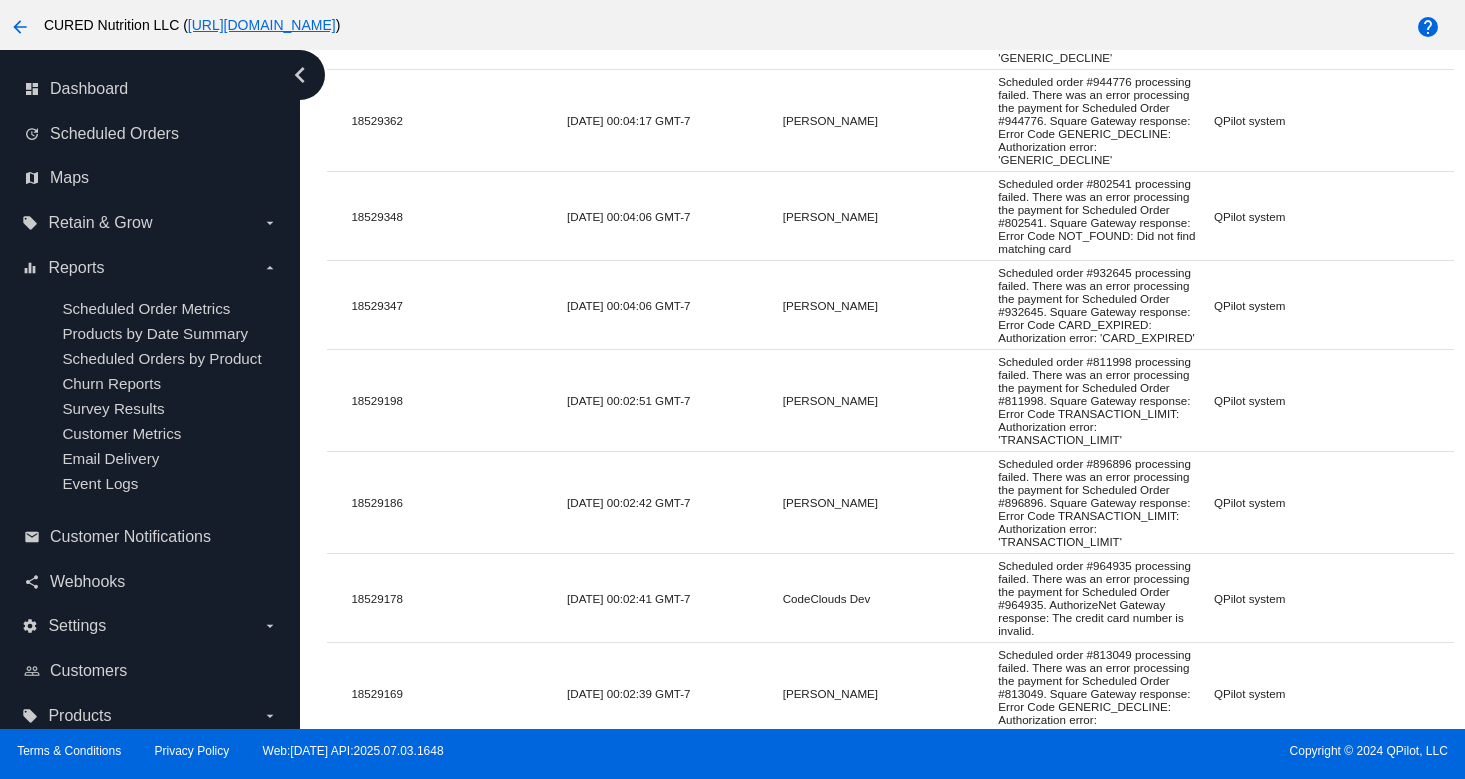 click on "Scheduled order #932645 processing failed. There was an error processing the payment for Scheduled Order #932645. Square Gateway response: Error Code CARD_EXPIRED: Authorization error: 'CARD_EXPIRED'" 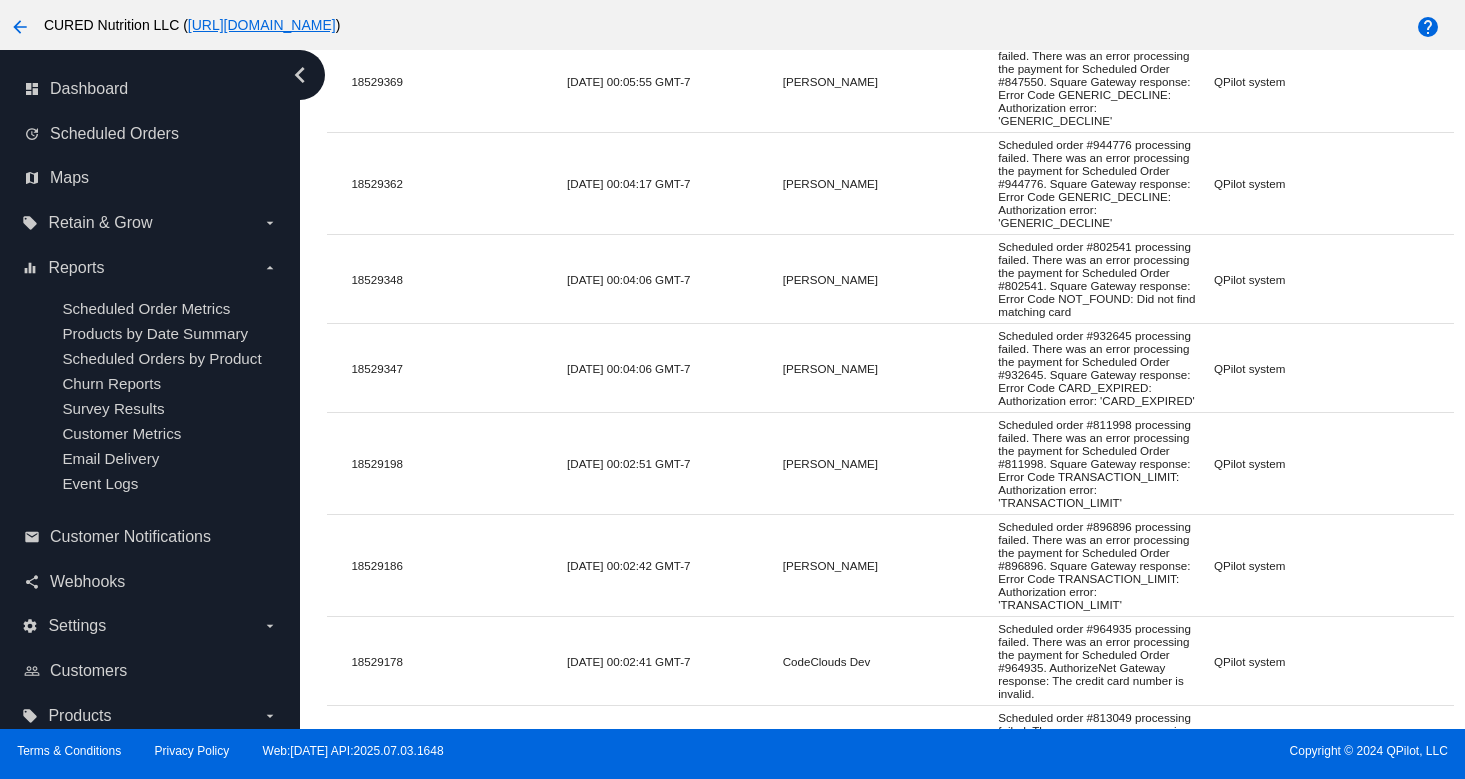 scroll, scrollTop: 1171, scrollLeft: 0, axis: vertical 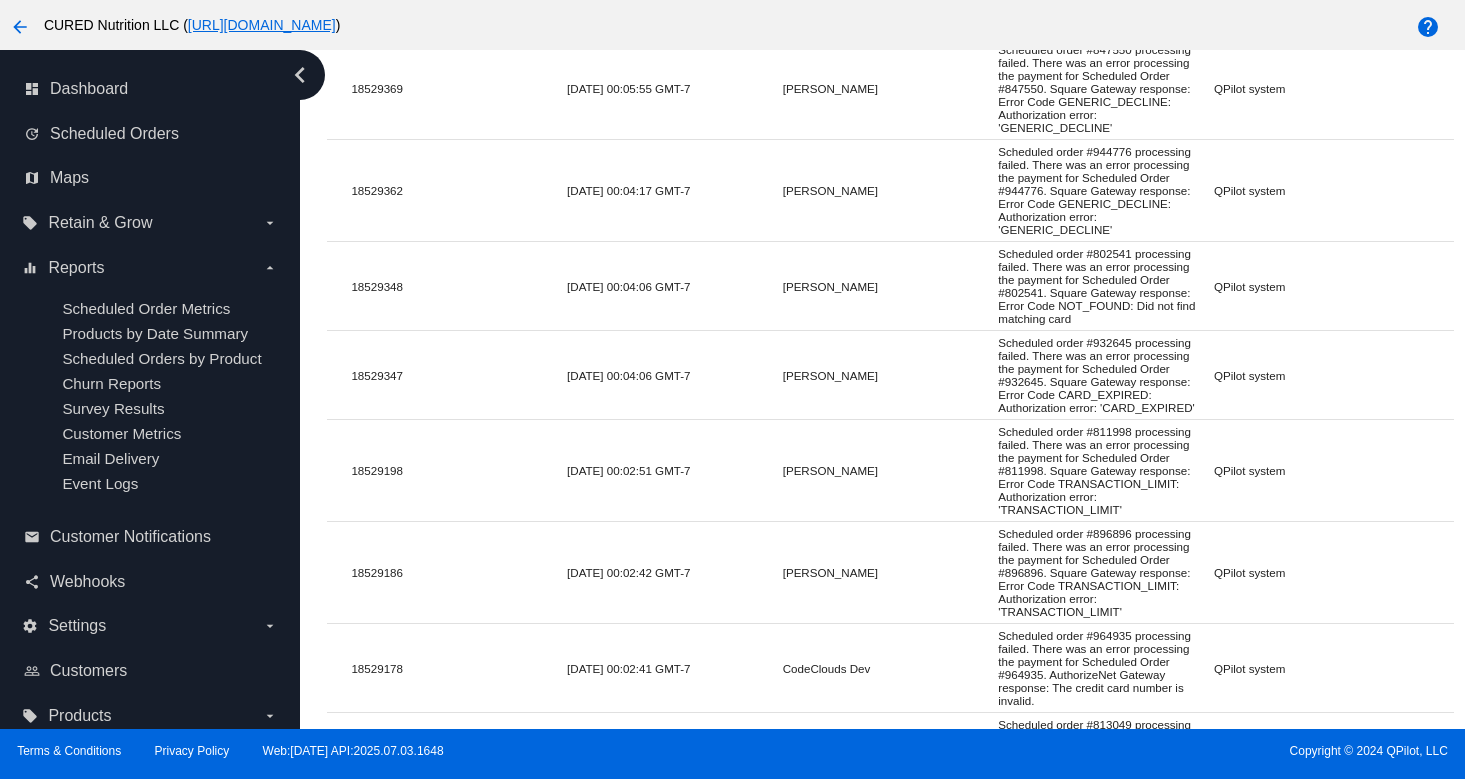 click on "Scheduled order #802541 processing failed. There was an error processing the payment for Scheduled Order #802541. Square Gateway response: Error Code NOT_FOUND: Did not find matching card" 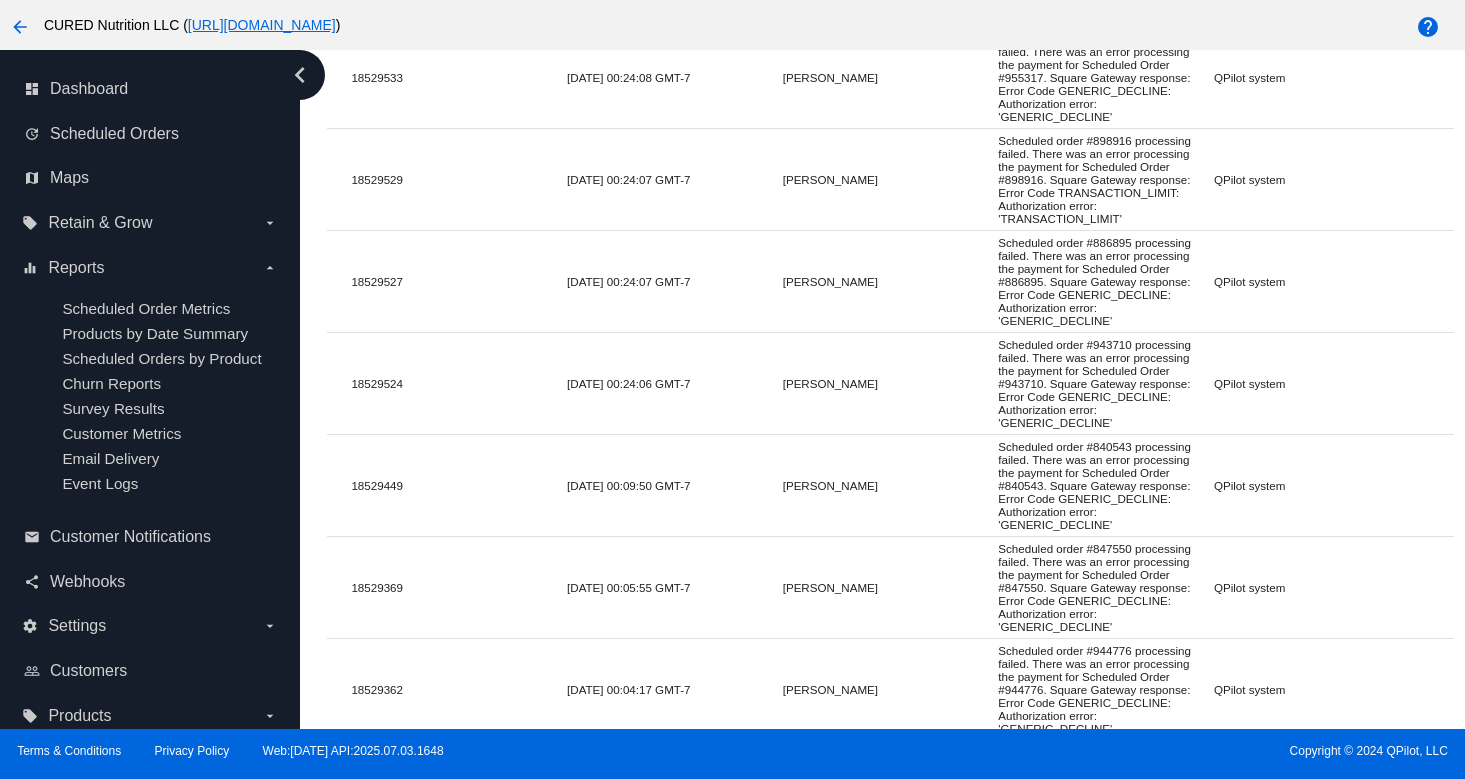 scroll, scrollTop: 1516, scrollLeft: 0, axis: vertical 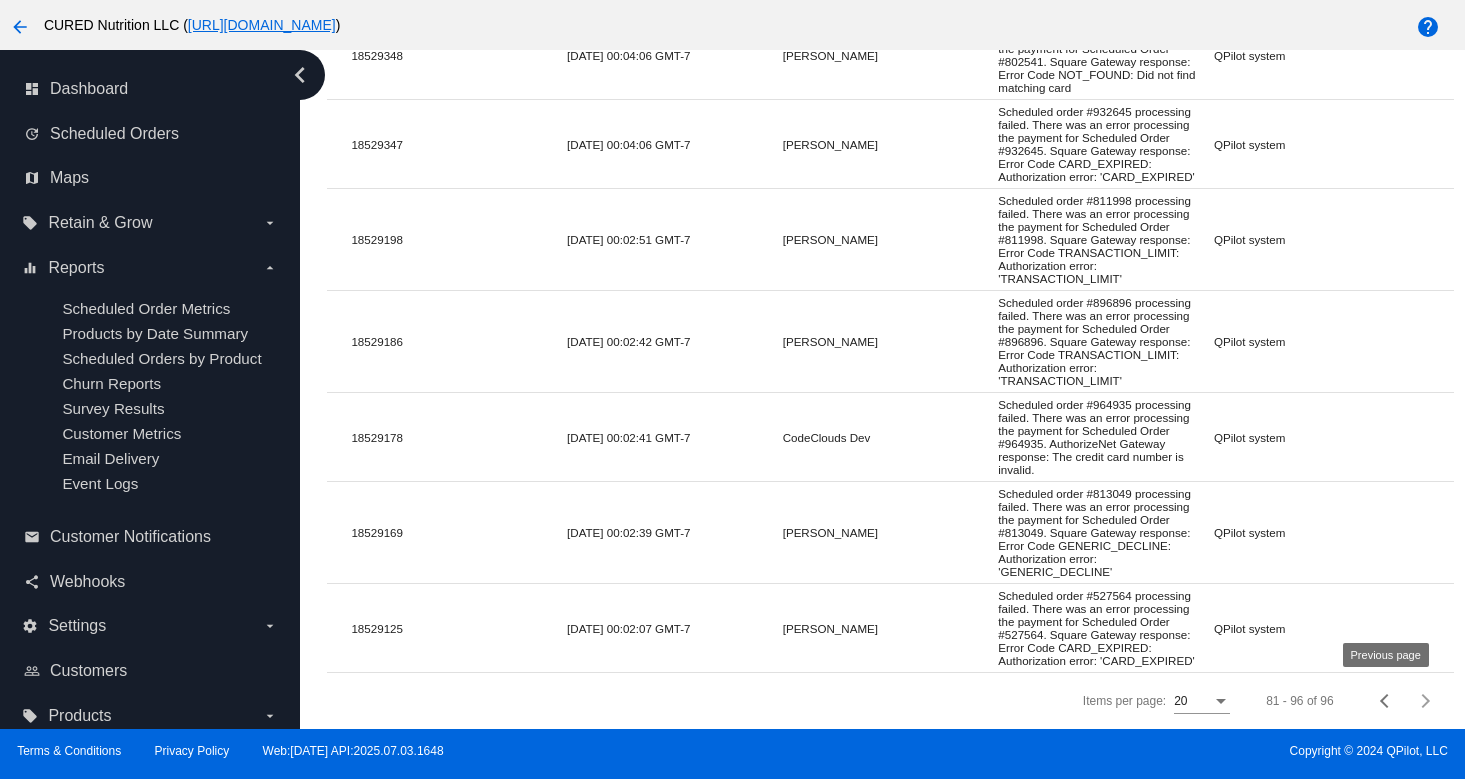 click 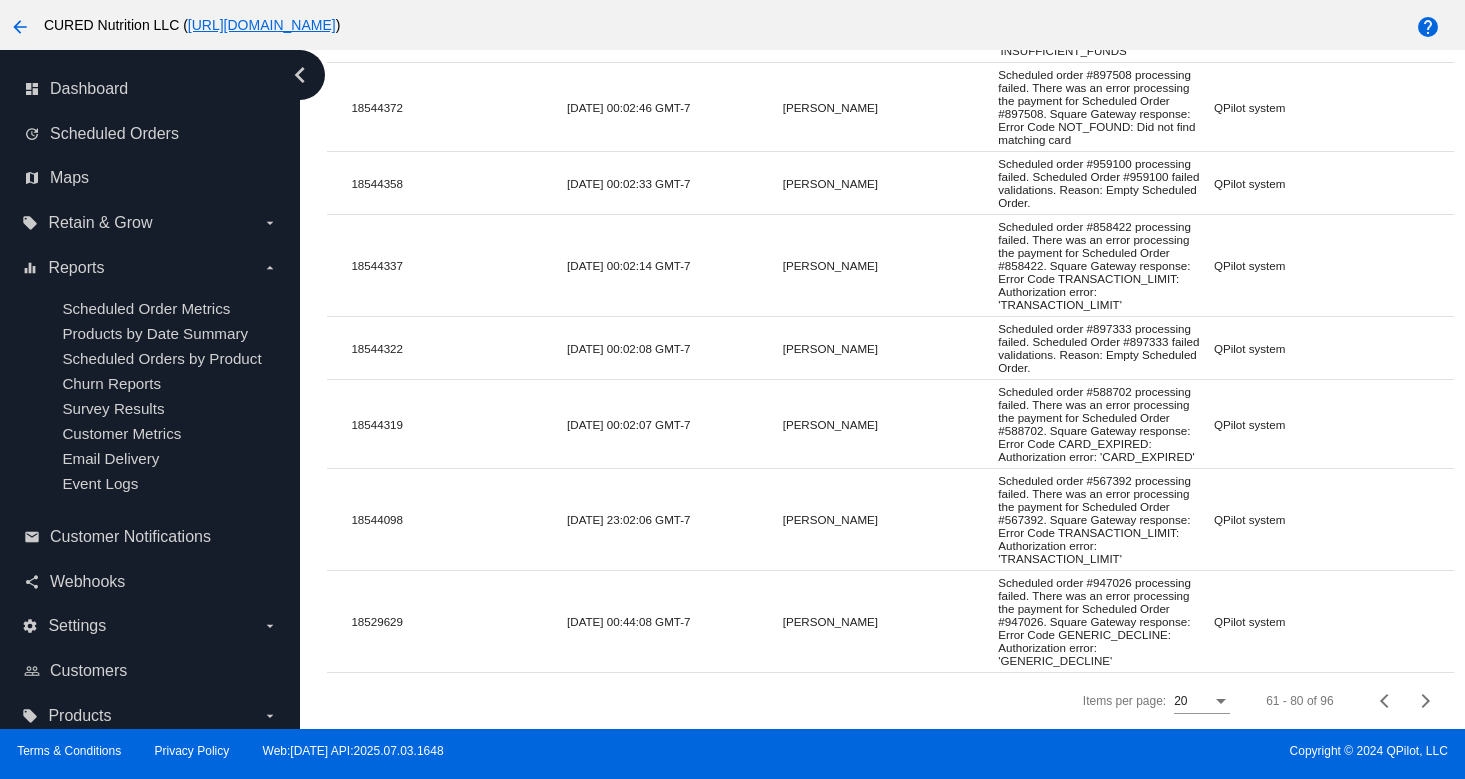 scroll, scrollTop: 1868, scrollLeft: 0, axis: vertical 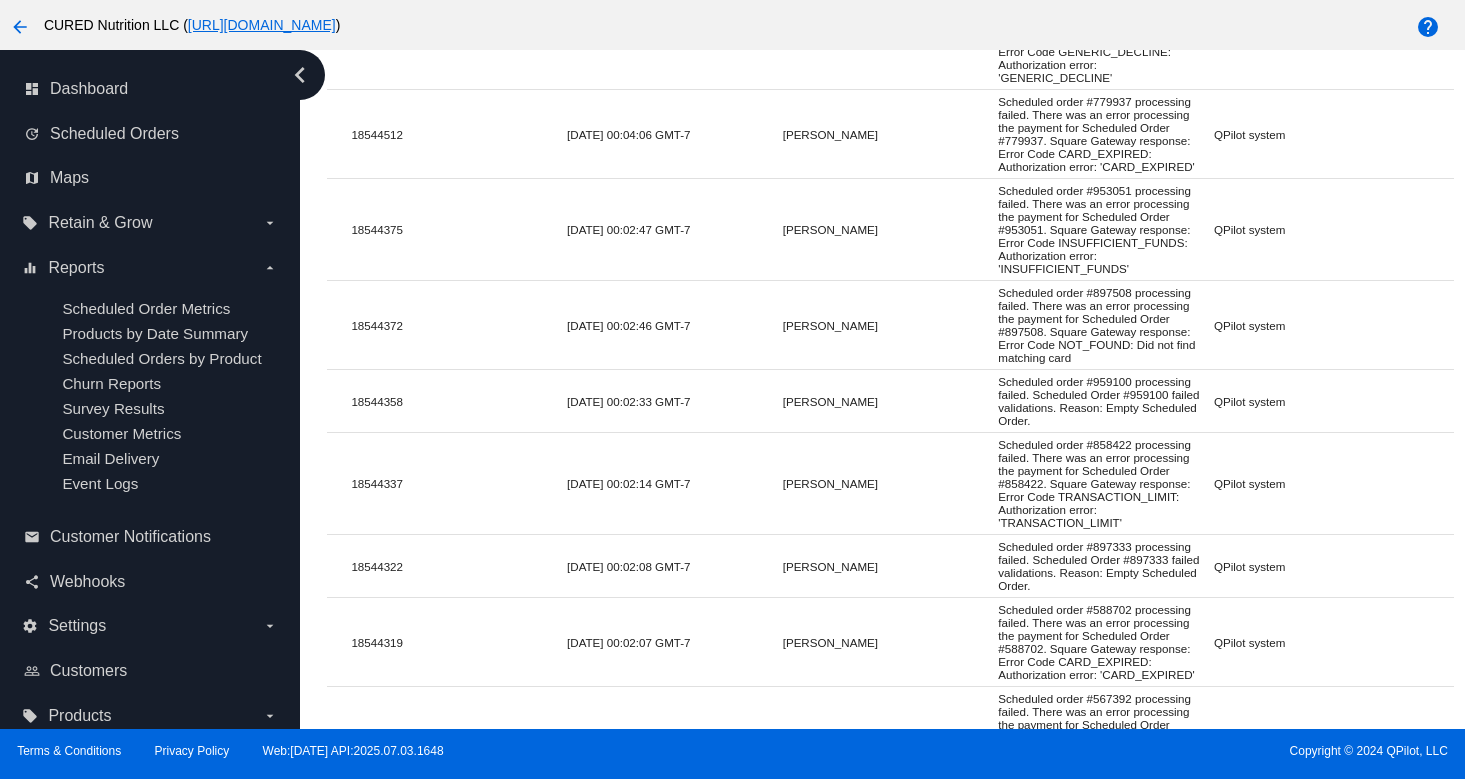 click on "Scheduled order #897508 processing failed. There was an error processing the payment for Scheduled Order #897508. Square Gateway response: Error Code NOT_FOUND: Did not find matching card" 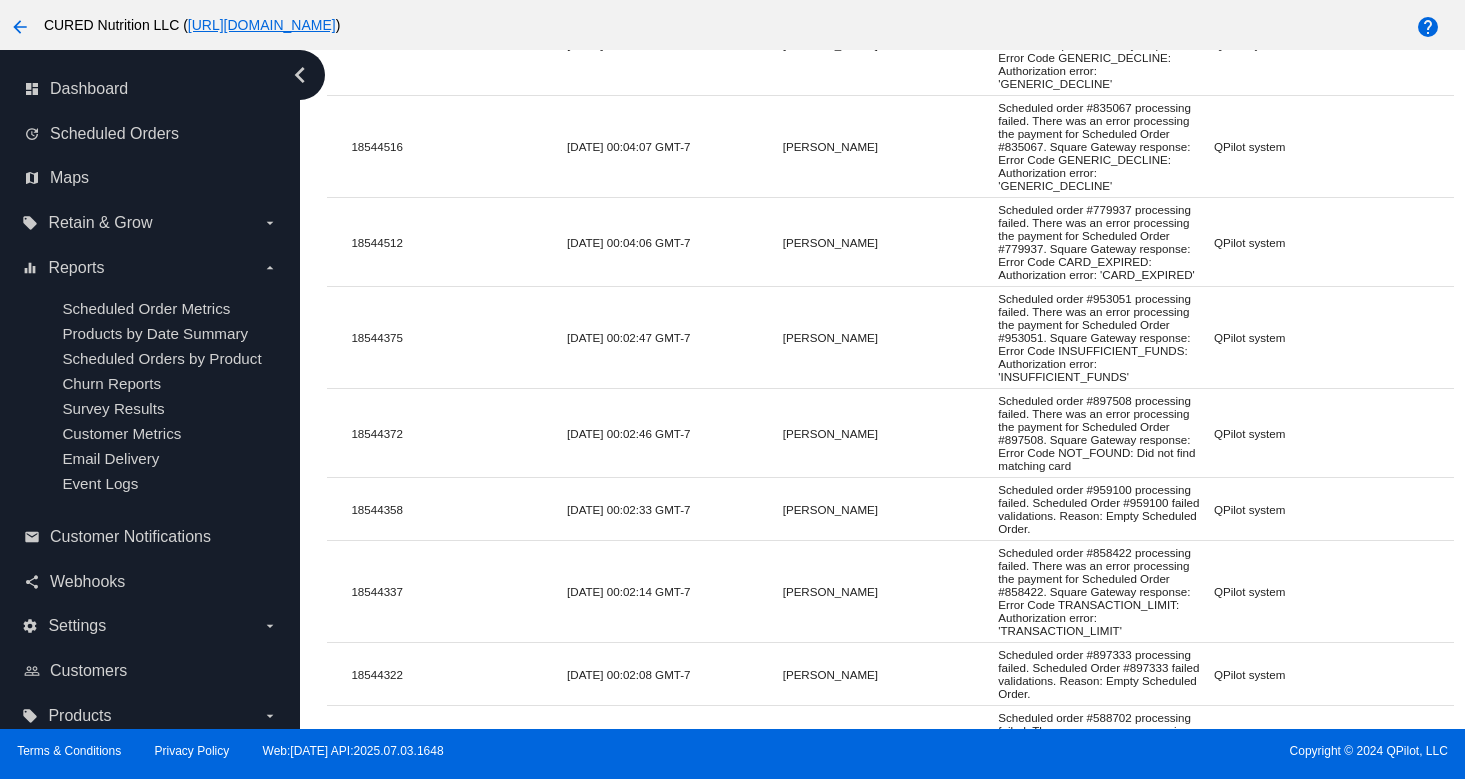 scroll, scrollTop: 1399, scrollLeft: 0, axis: vertical 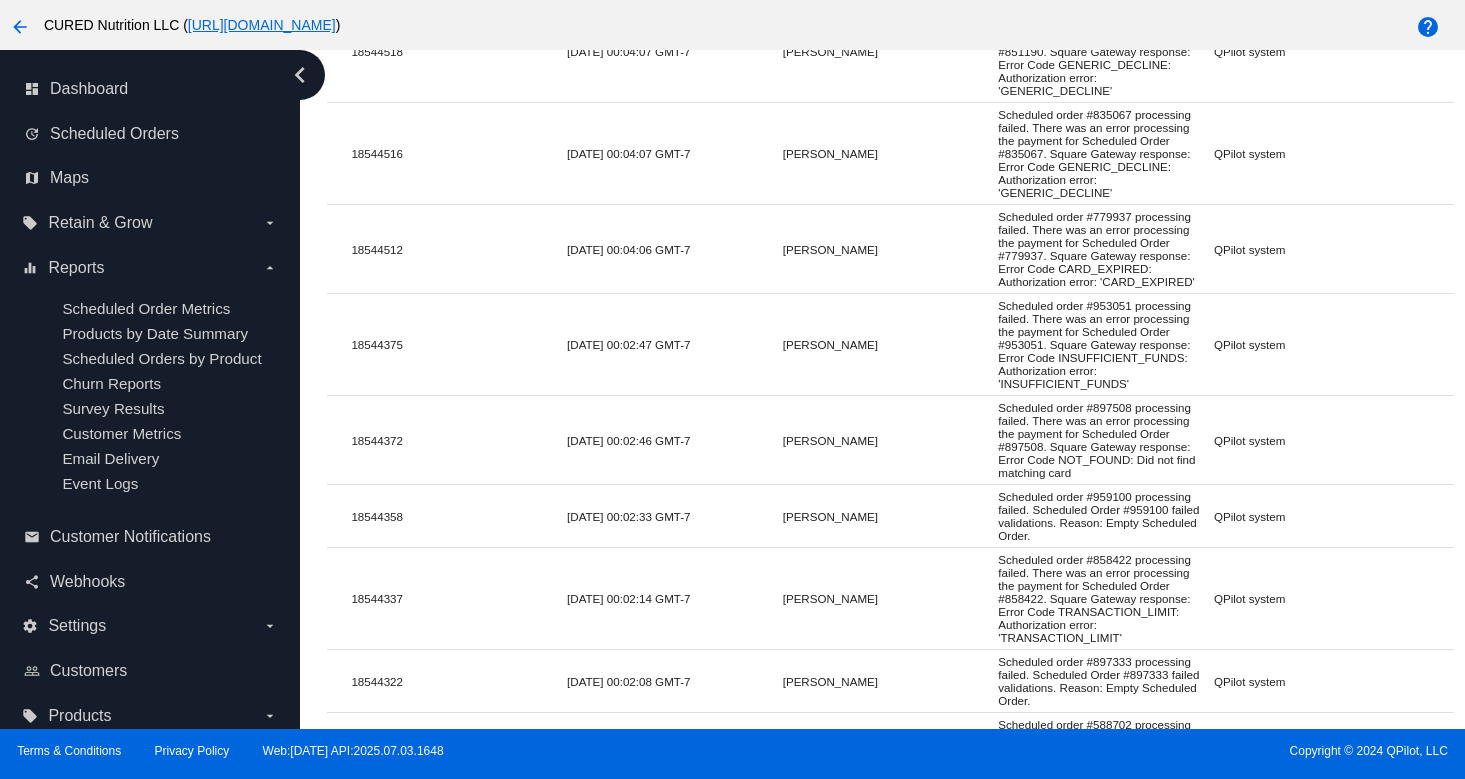 click on "Scheduled order #779937 processing failed. There was an error processing the payment for Scheduled Order #779937. Square Gateway response: Error Code CARD_EXPIRED: Authorization error: 'CARD_EXPIRED'" 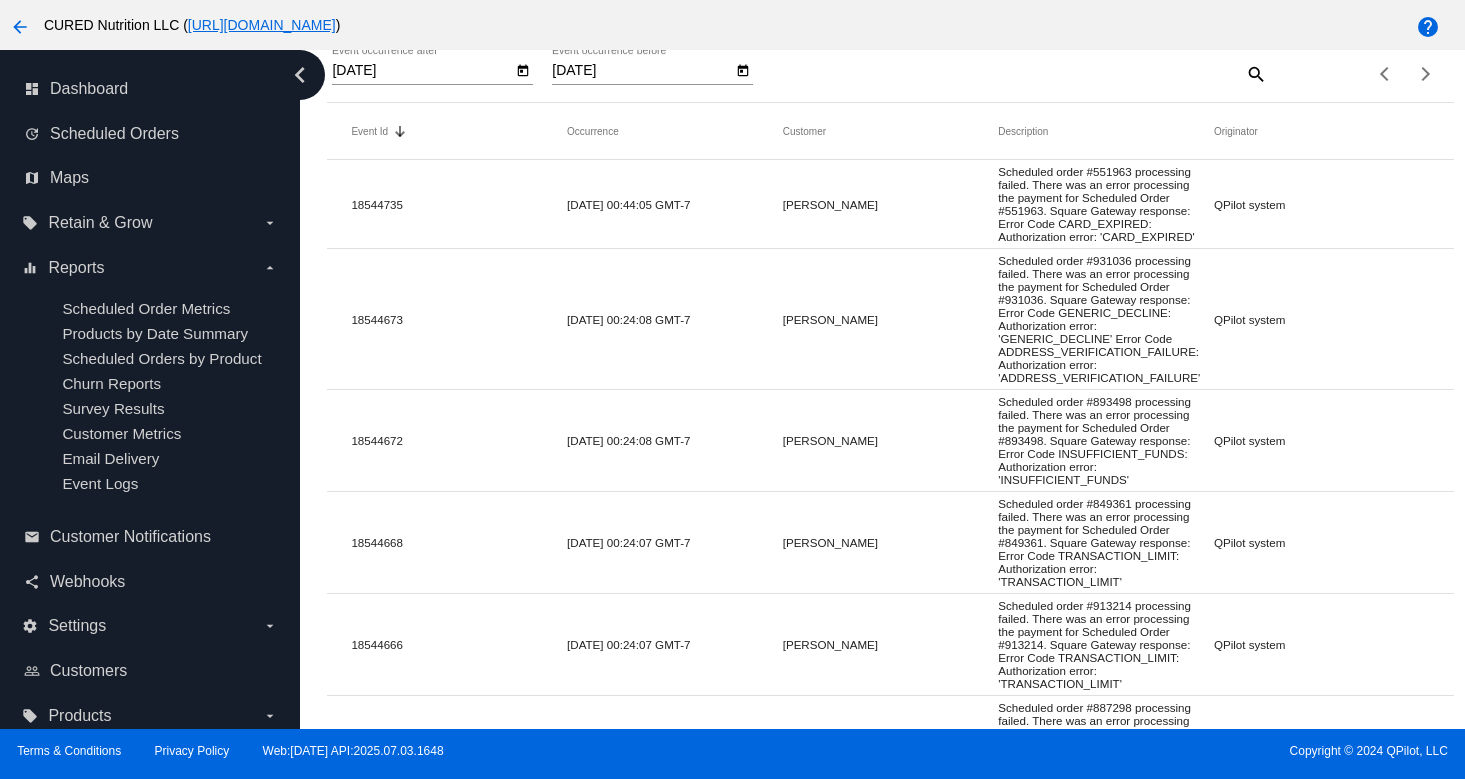 scroll, scrollTop: 287, scrollLeft: 0, axis: vertical 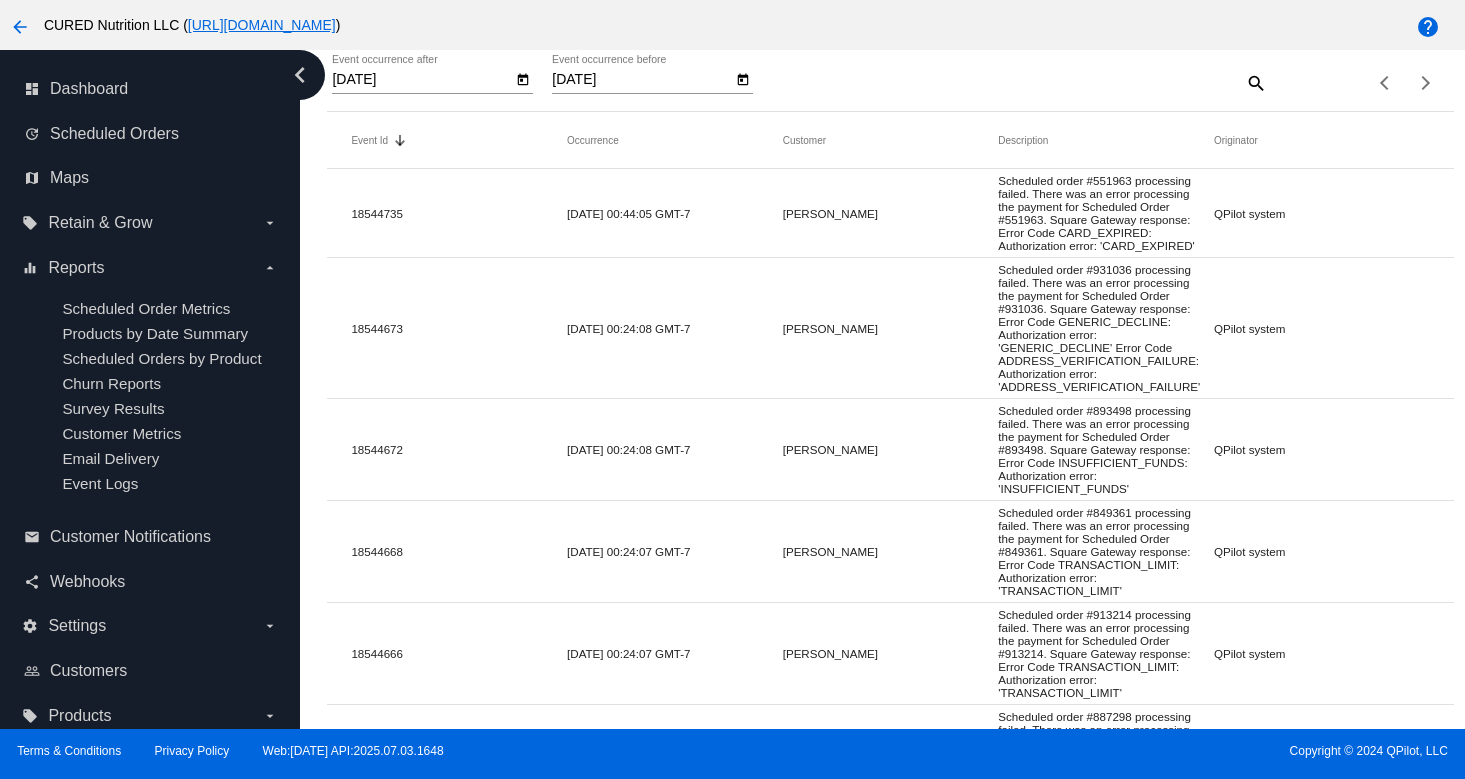 click on "Scheduled order #551963 processing failed. There was an error processing the payment for Scheduled Order #551963. Square Gateway response: Error Code CARD_EXPIRED: Authorization error: 'CARD_EXPIRED'" 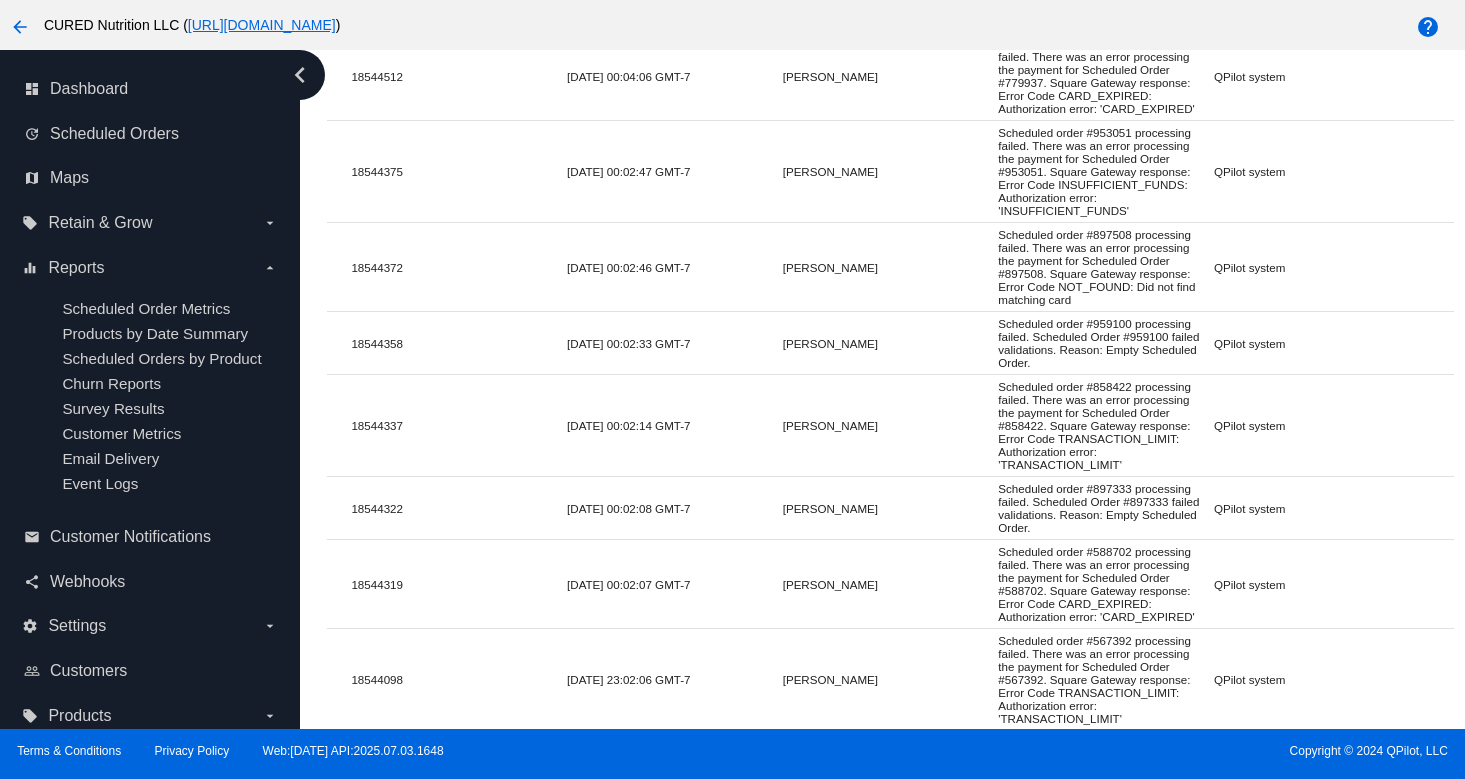 scroll, scrollTop: 1868, scrollLeft: 0, axis: vertical 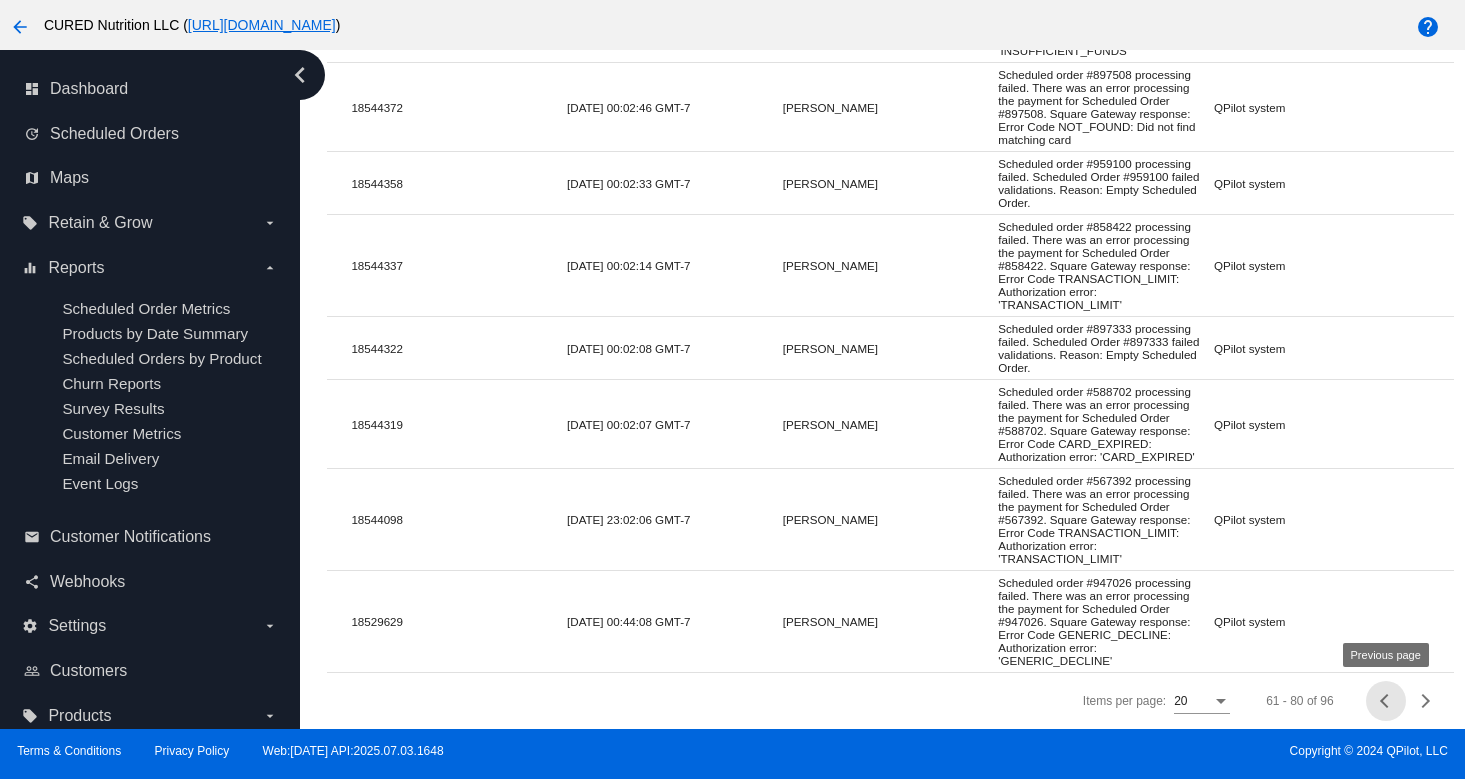 click 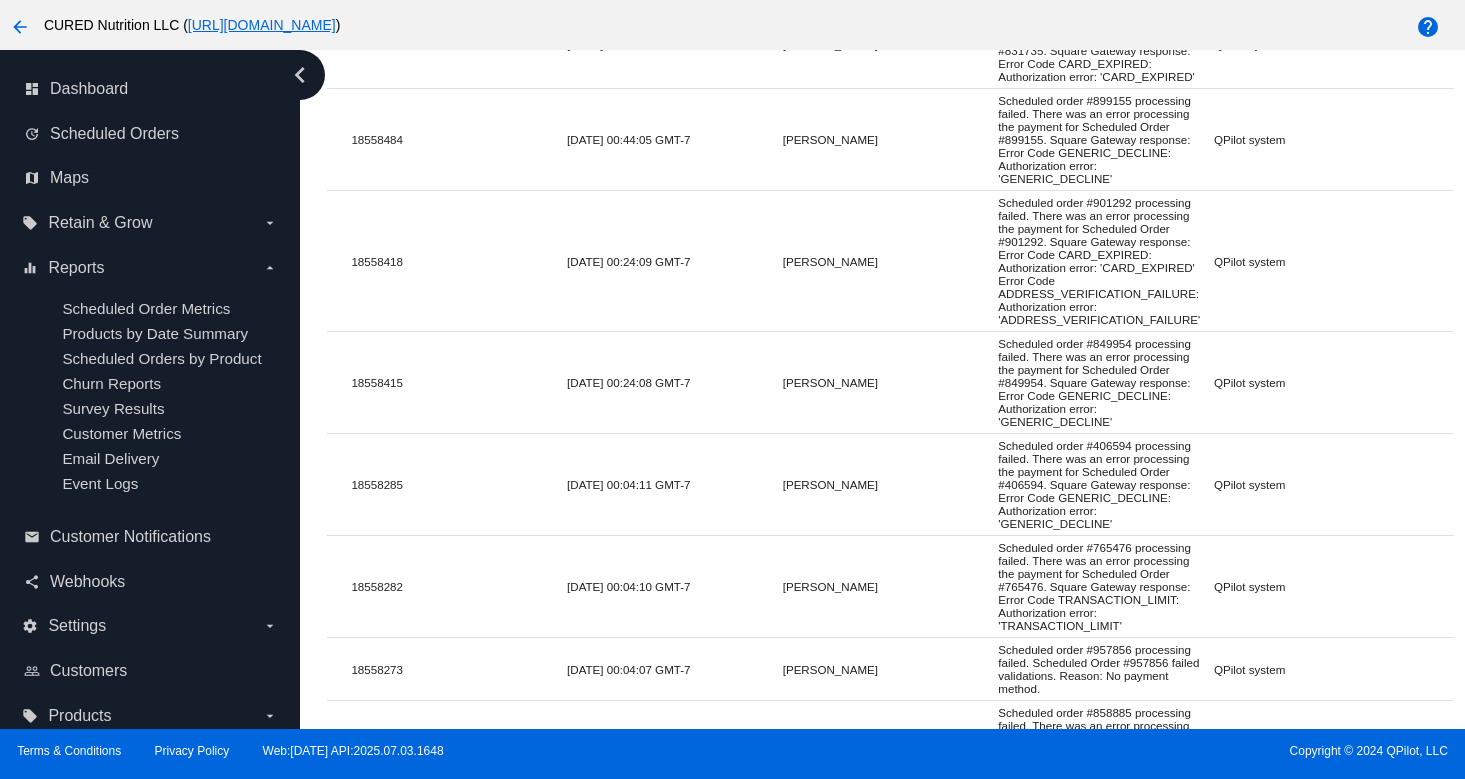 scroll, scrollTop: 455, scrollLeft: 0, axis: vertical 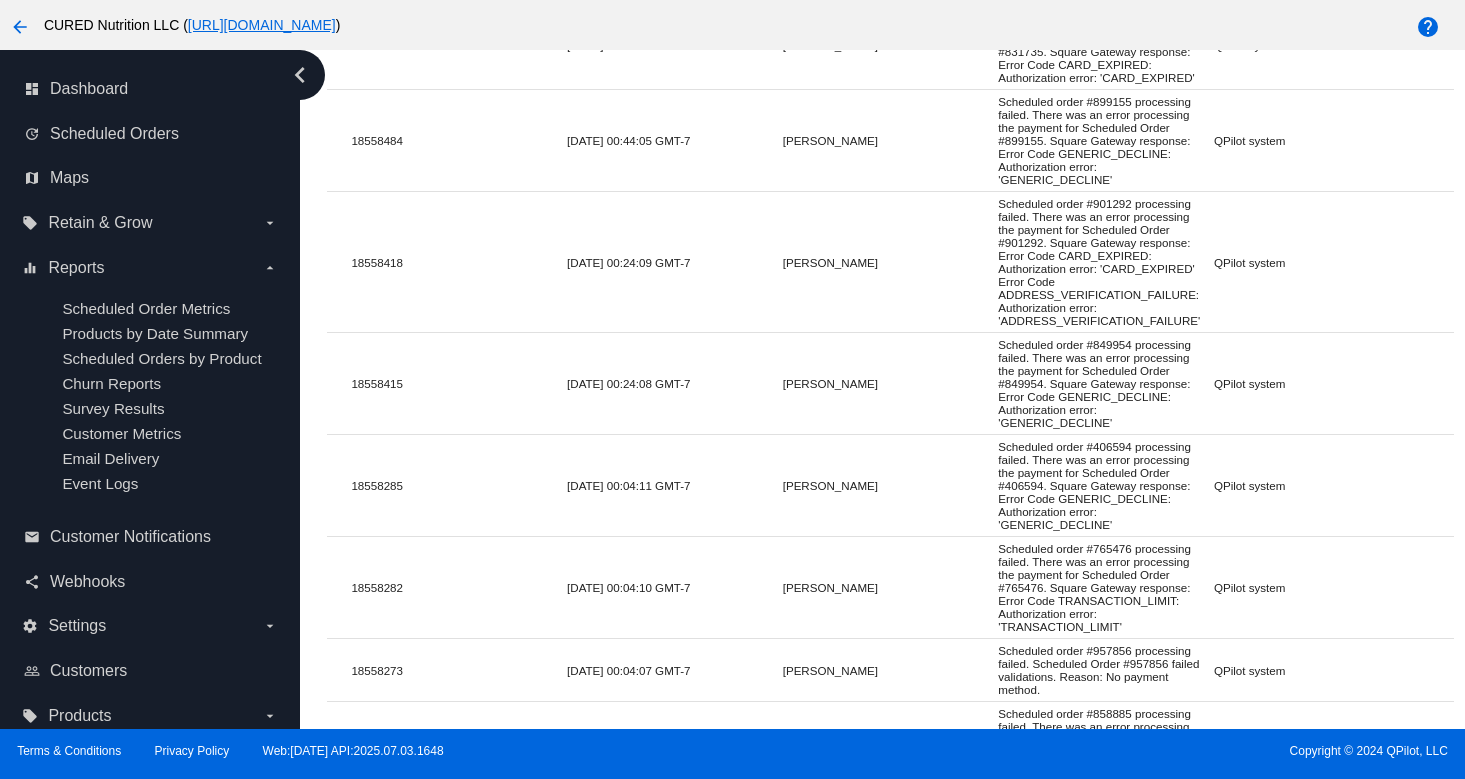 click on "Scheduled order #901292 processing failed. There was an error processing the payment for Scheduled Order #901292. Square Gateway response: Error Code CARD_EXPIRED: Authorization error: 'CARD_EXPIRED' Error Code ADDRESS_VERIFICATION_FAILURE: Authorization error: 'ADDRESS_VERIFICATION_FAILURE'" 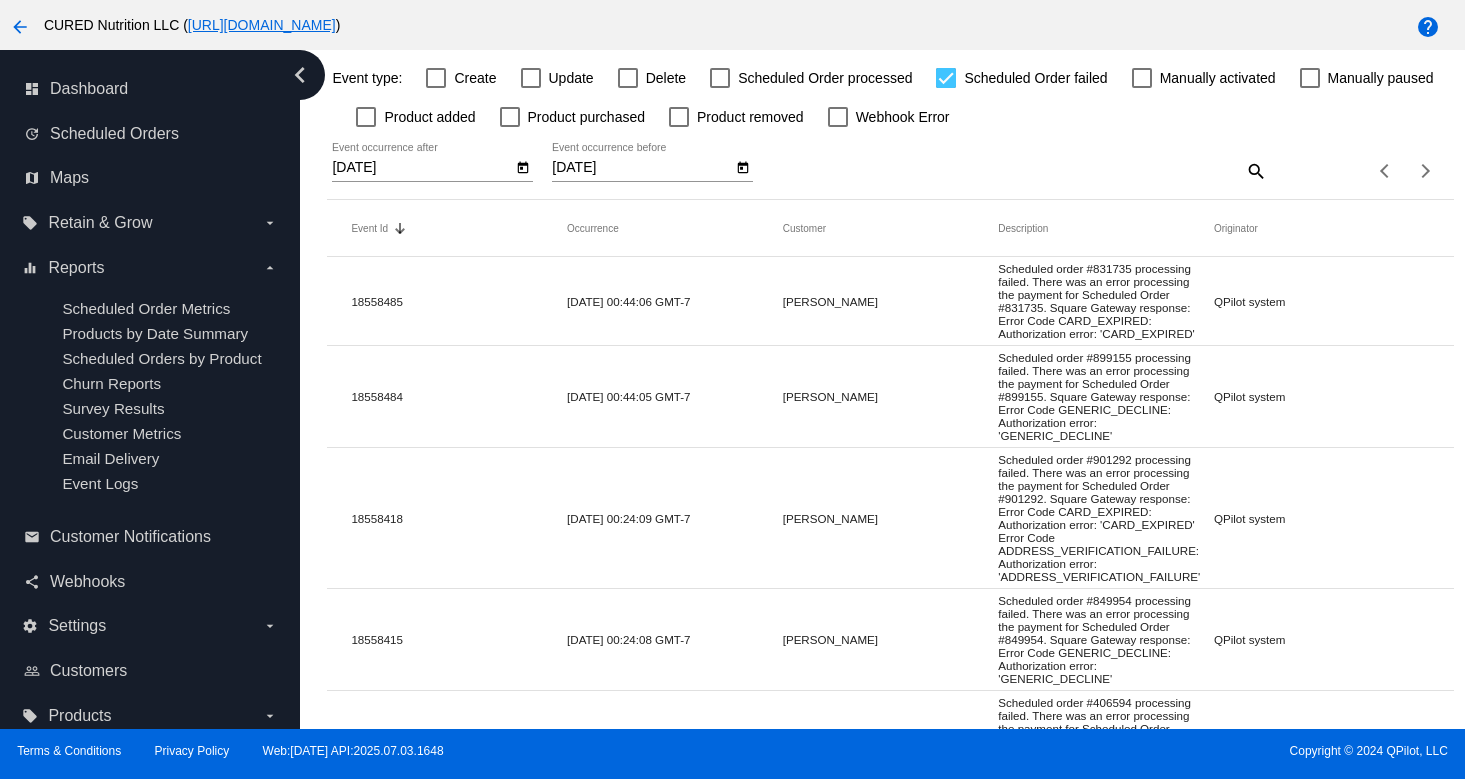 scroll, scrollTop: 190, scrollLeft: 0, axis: vertical 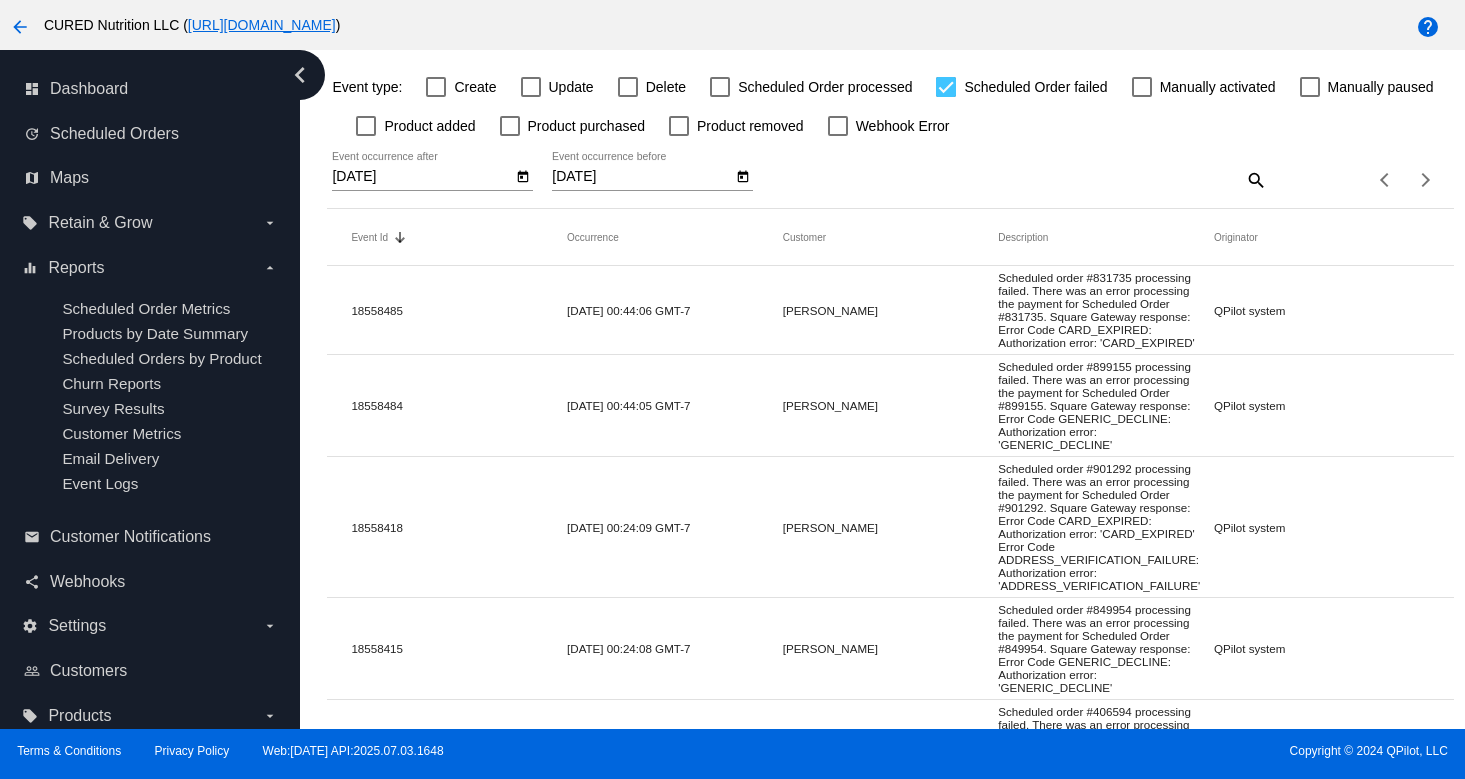 drag, startPoint x: 783, startPoint y: 546, endPoint x: 873, endPoint y: 543, distance: 90.04999 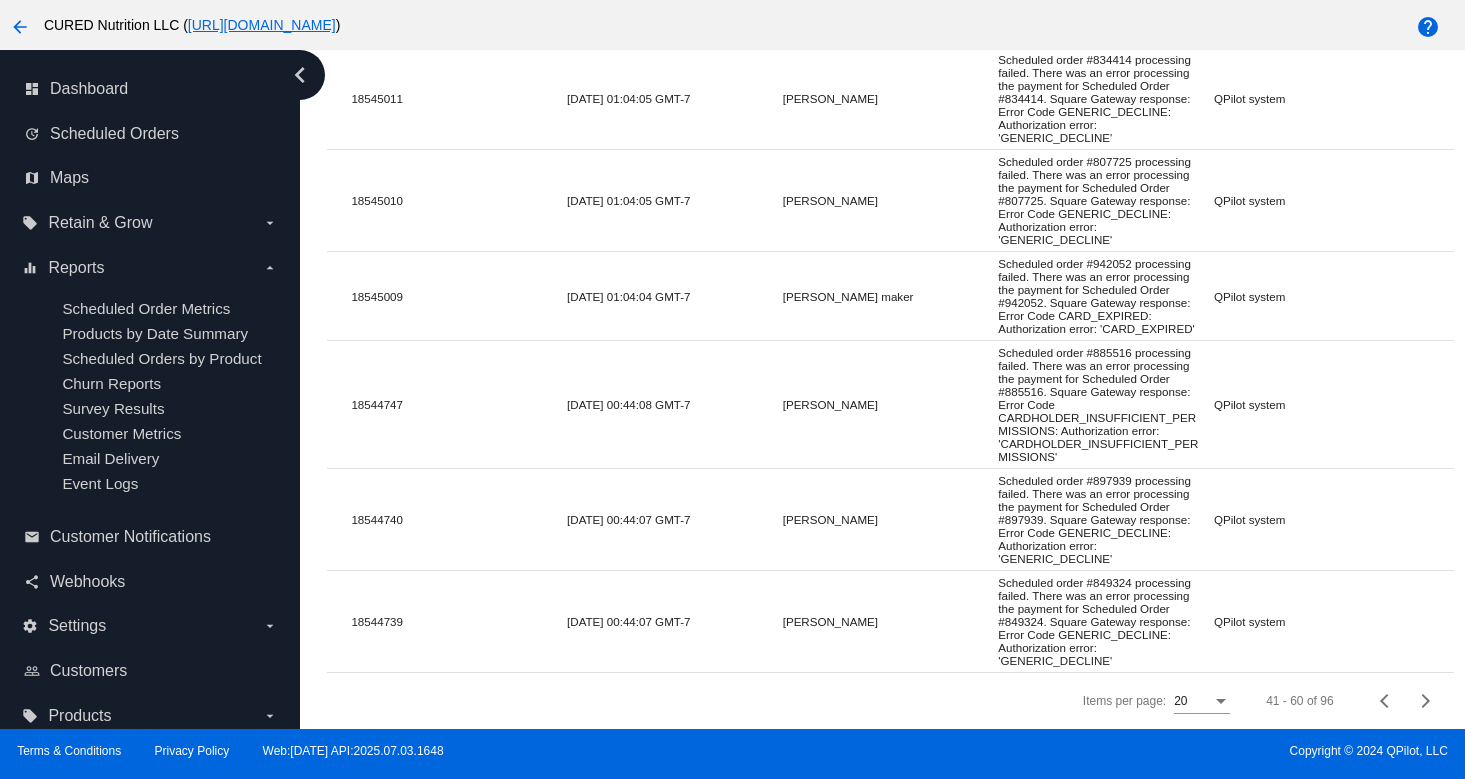 scroll, scrollTop: 2008, scrollLeft: 0, axis: vertical 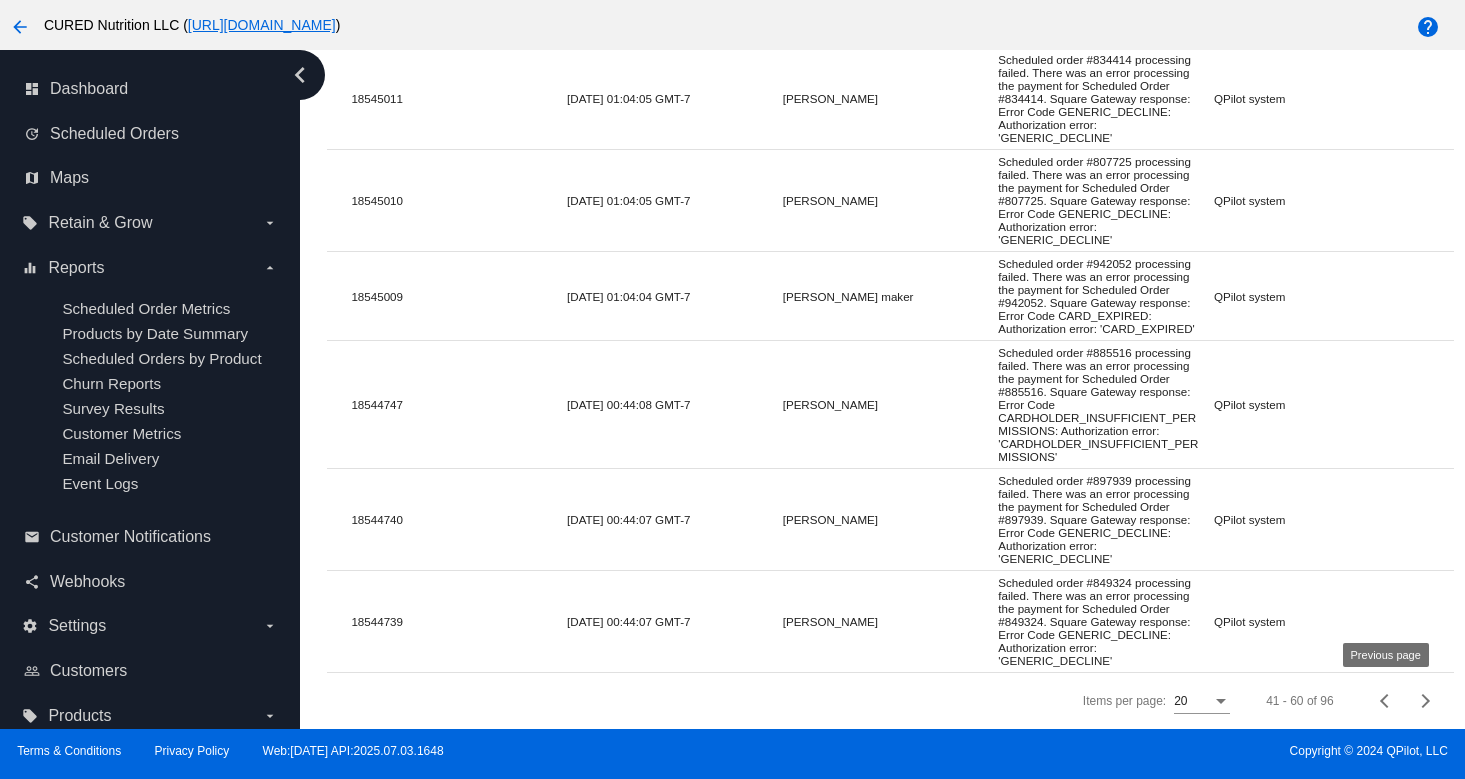 click 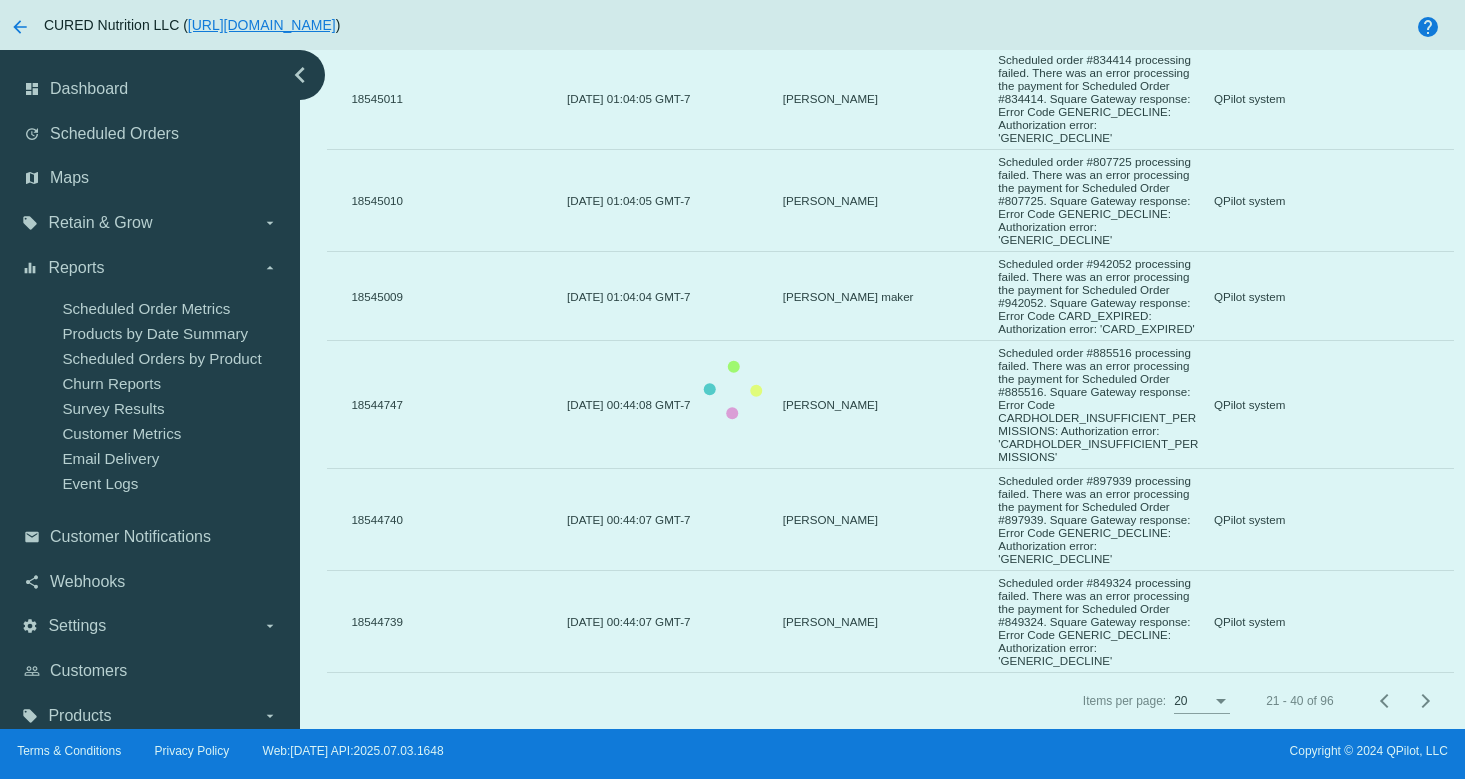 scroll, scrollTop: 1771, scrollLeft: 0, axis: vertical 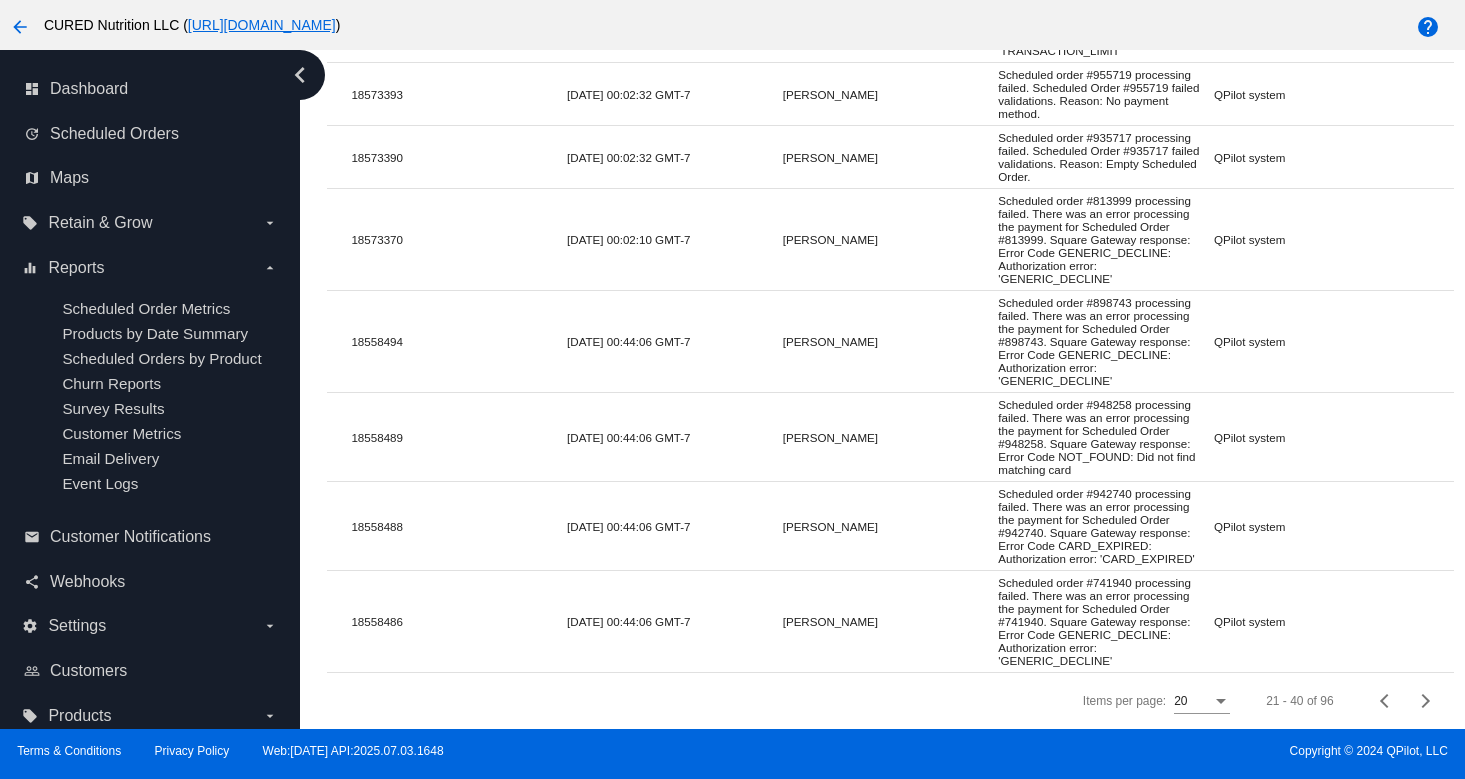 click on "Scheduled order #942740 processing failed. There was an error processing the payment for Scheduled Order #942740. Square Gateway response: Error Code CARD_EXPIRED: Authorization error: 'CARD_EXPIRED'" 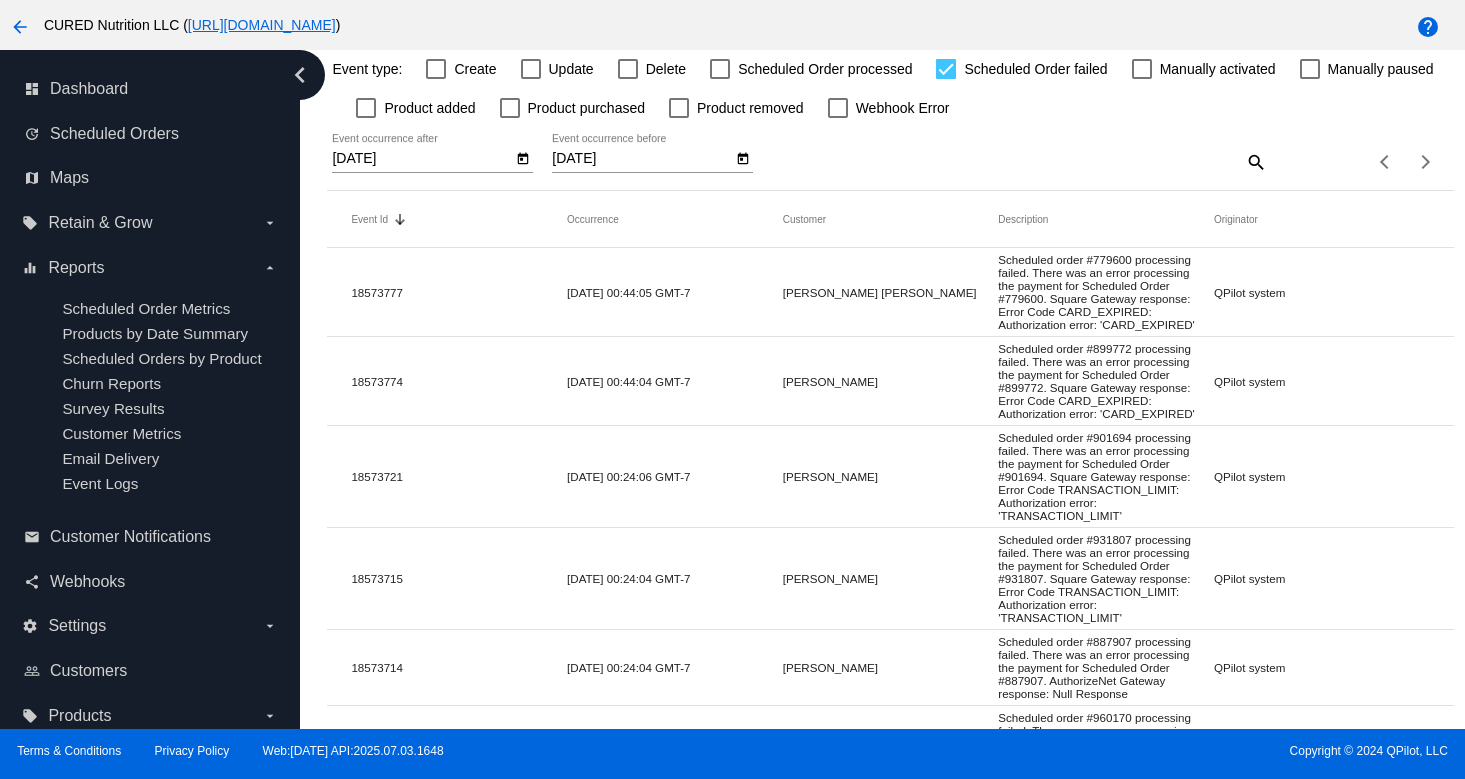 scroll, scrollTop: 189, scrollLeft: 0, axis: vertical 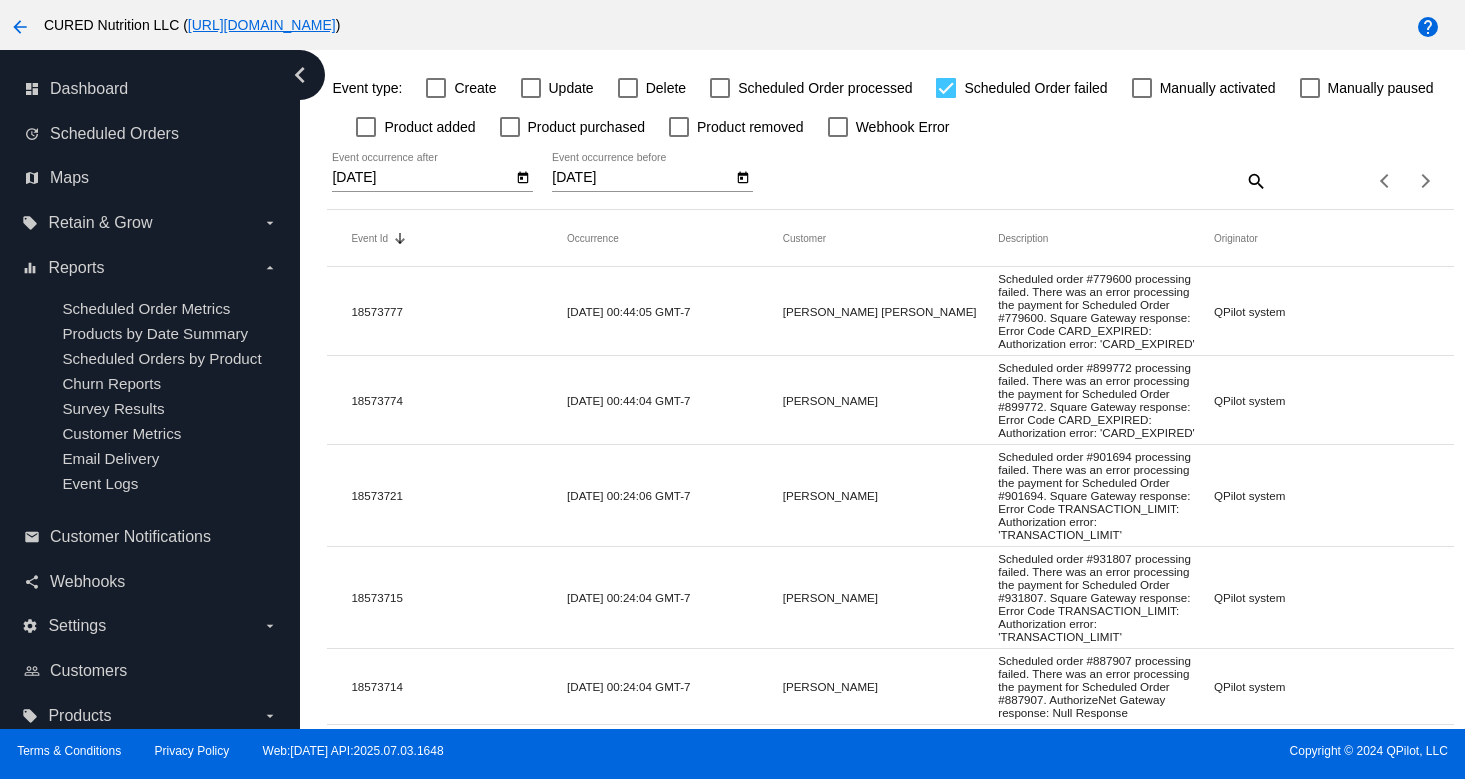 click on "Scheduled order #779600 processing failed. There was an error processing the payment for Scheduled Order #779600. Square Gateway response: Error Code CARD_EXPIRED: Authorization error: 'CARD_EXPIRED'" 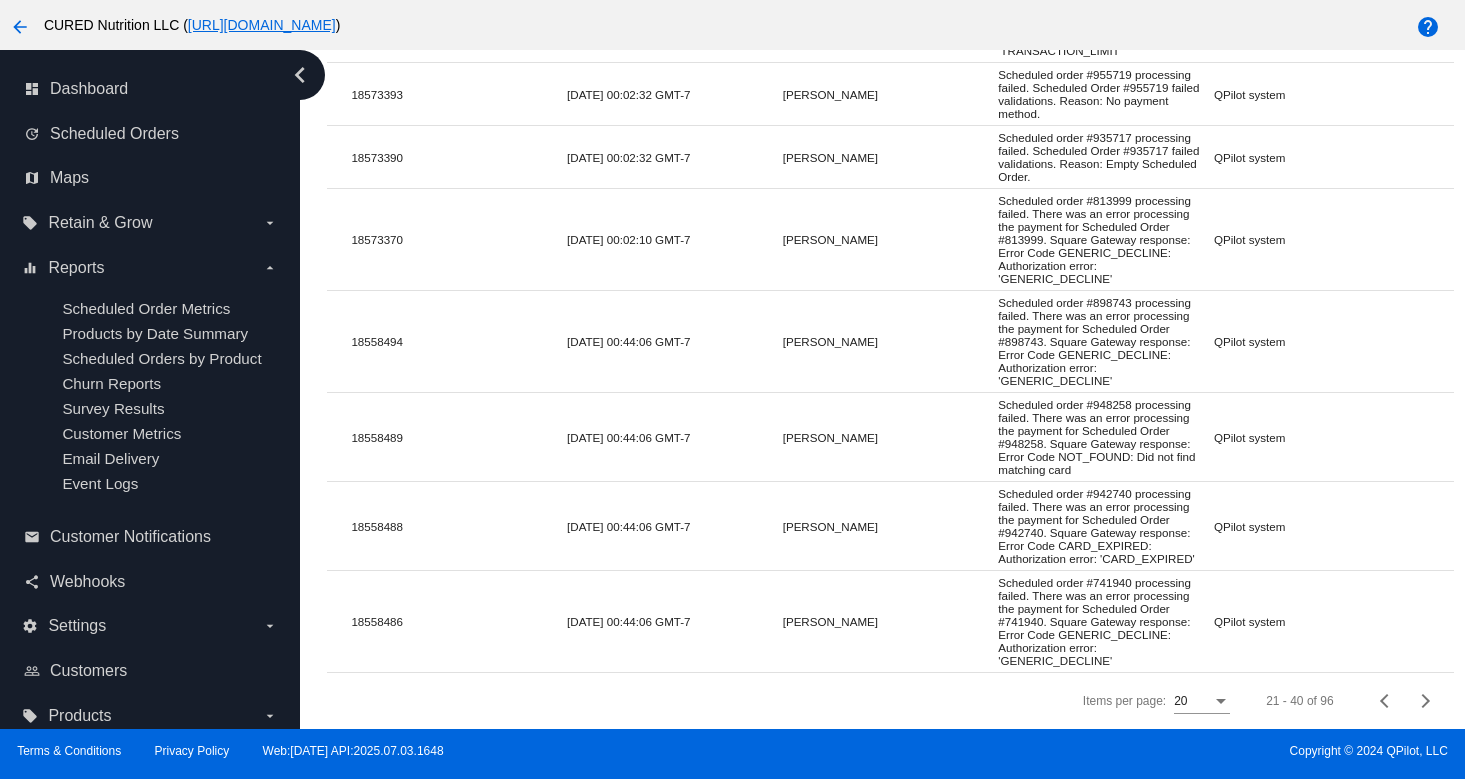 scroll, scrollTop: 1770, scrollLeft: 0, axis: vertical 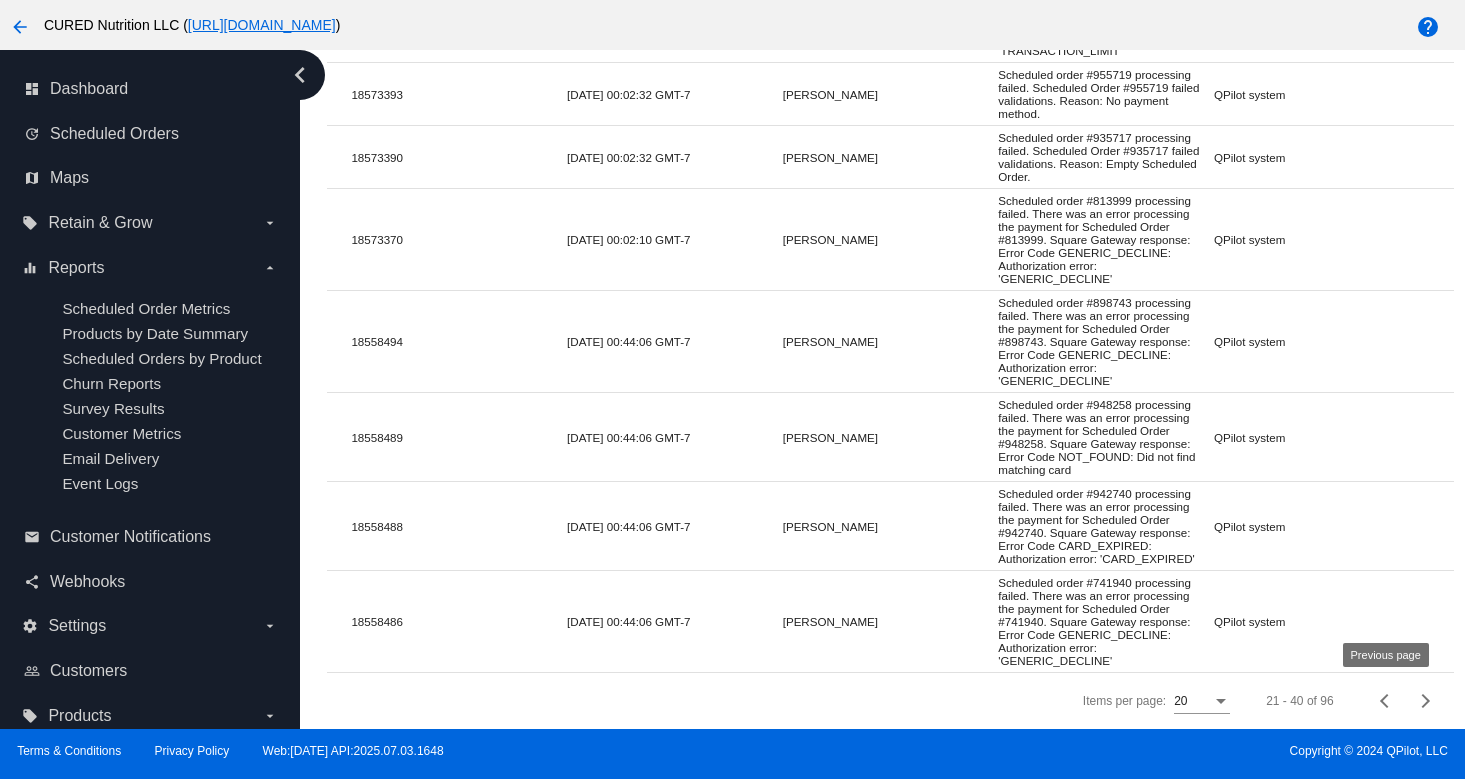 click 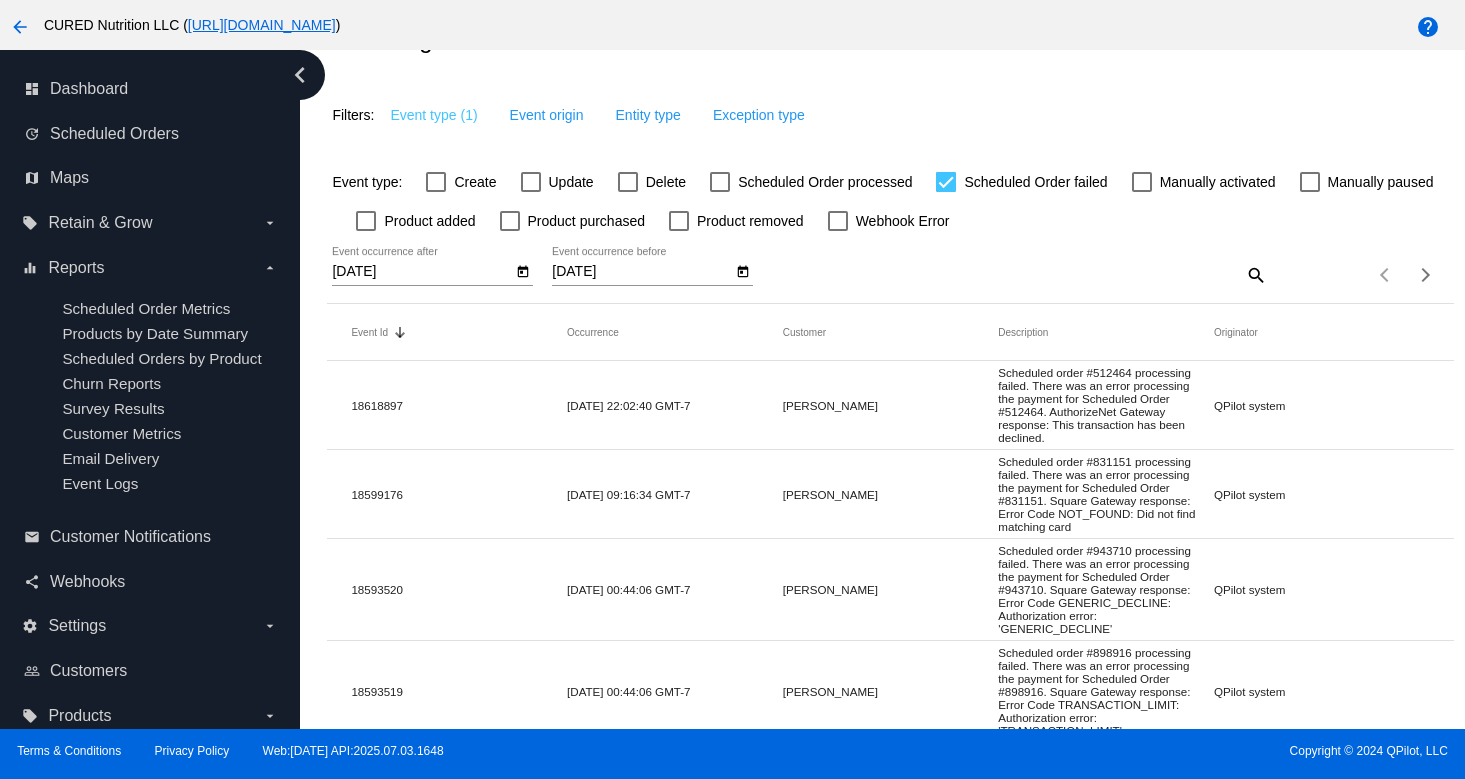 scroll, scrollTop: 96, scrollLeft: 0, axis: vertical 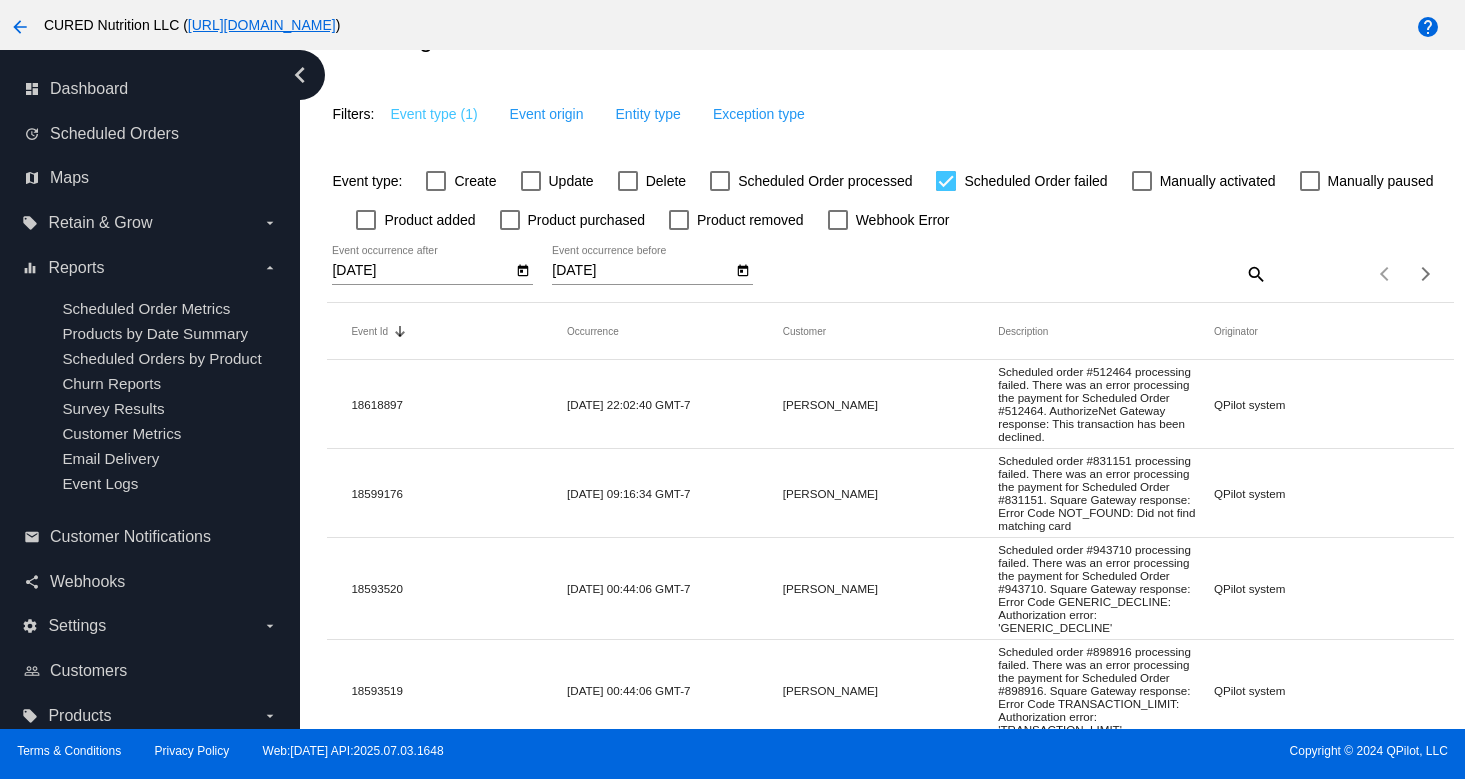 drag, startPoint x: 783, startPoint y: 503, endPoint x: 907, endPoint y: 503, distance: 124 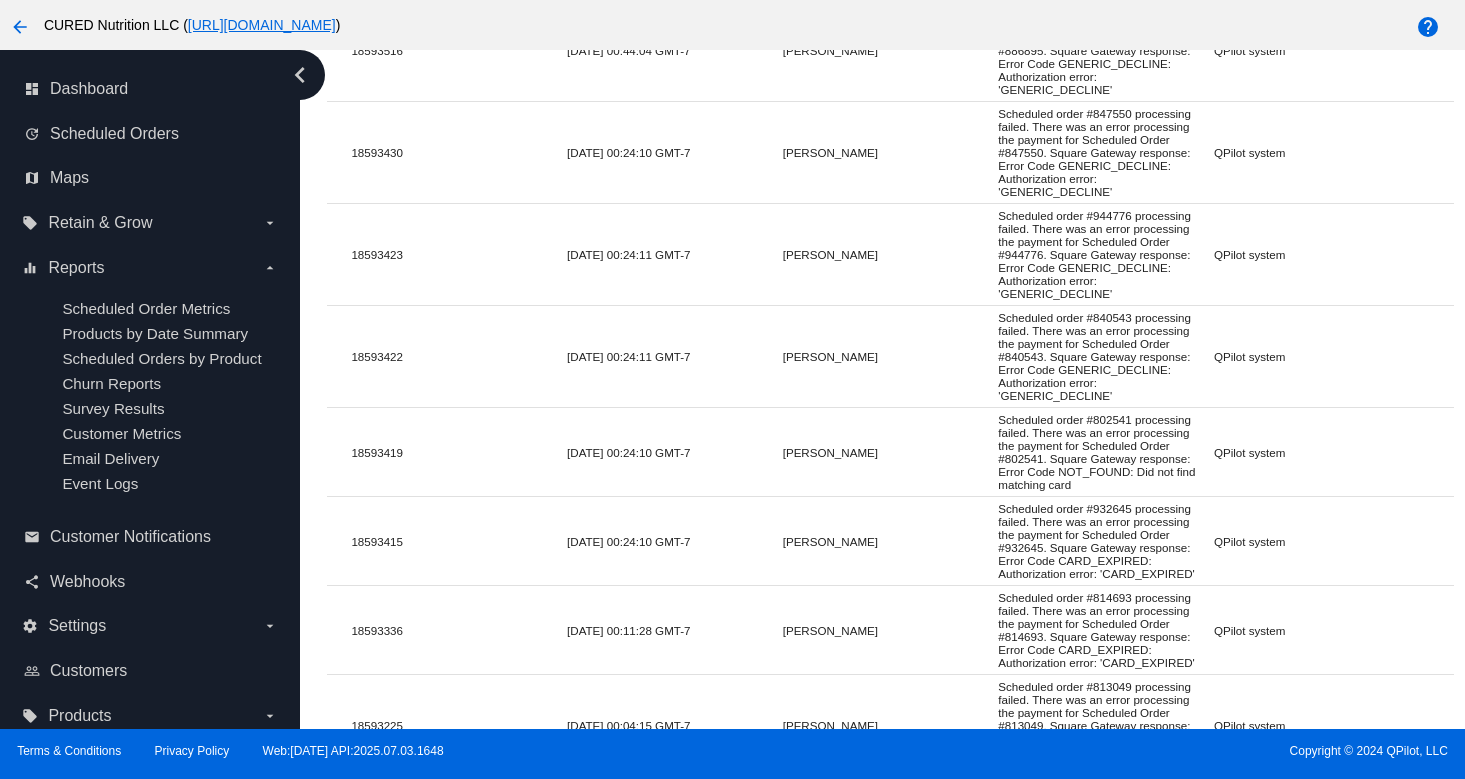 scroll, scrollTop: 937, scrollLeft: 0, axis: vertical 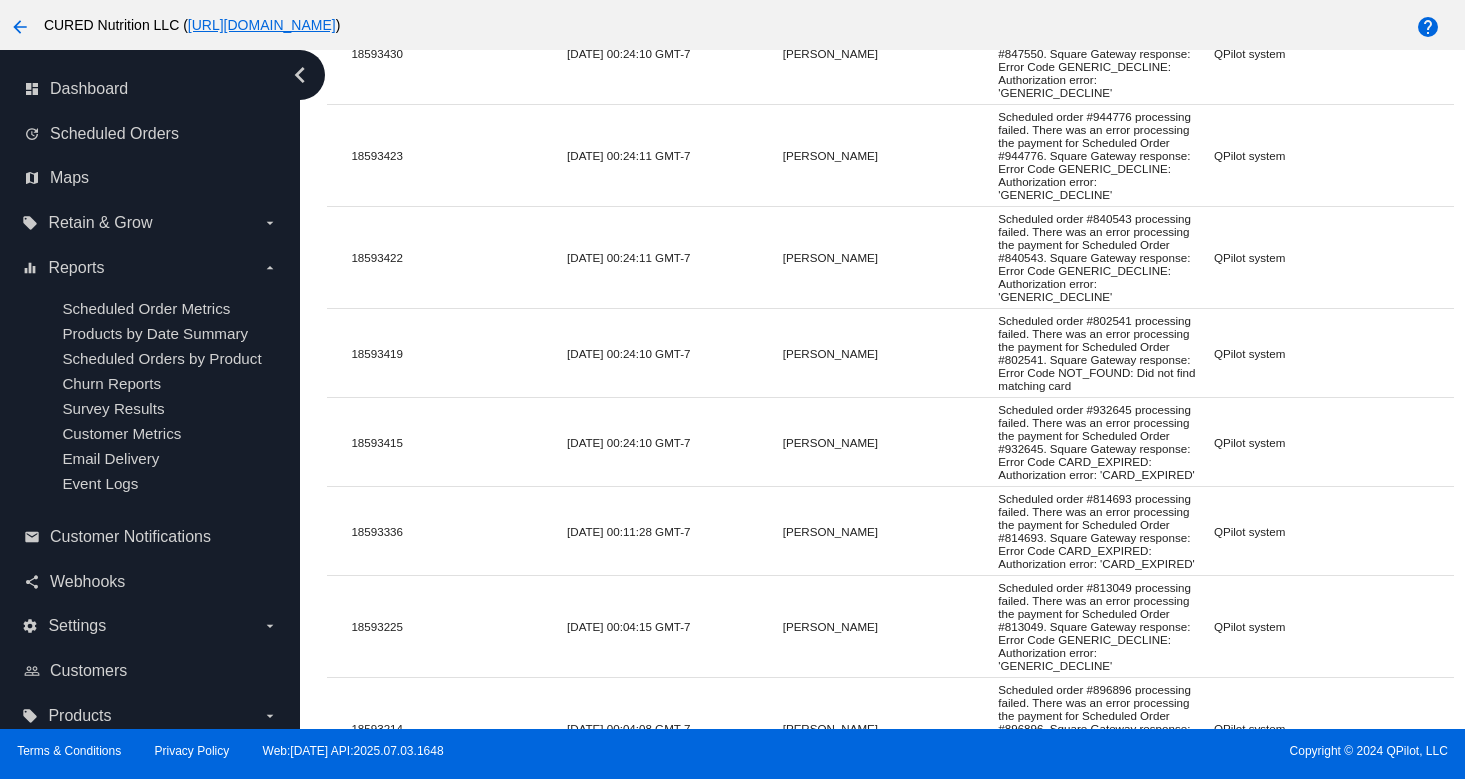 click on "Scheduled order #802541 processing failed. There was an error processing the payment for Scheduled Order #802541. Square Gateway response: Error Code NOT_FOUND: Did not find matching card" 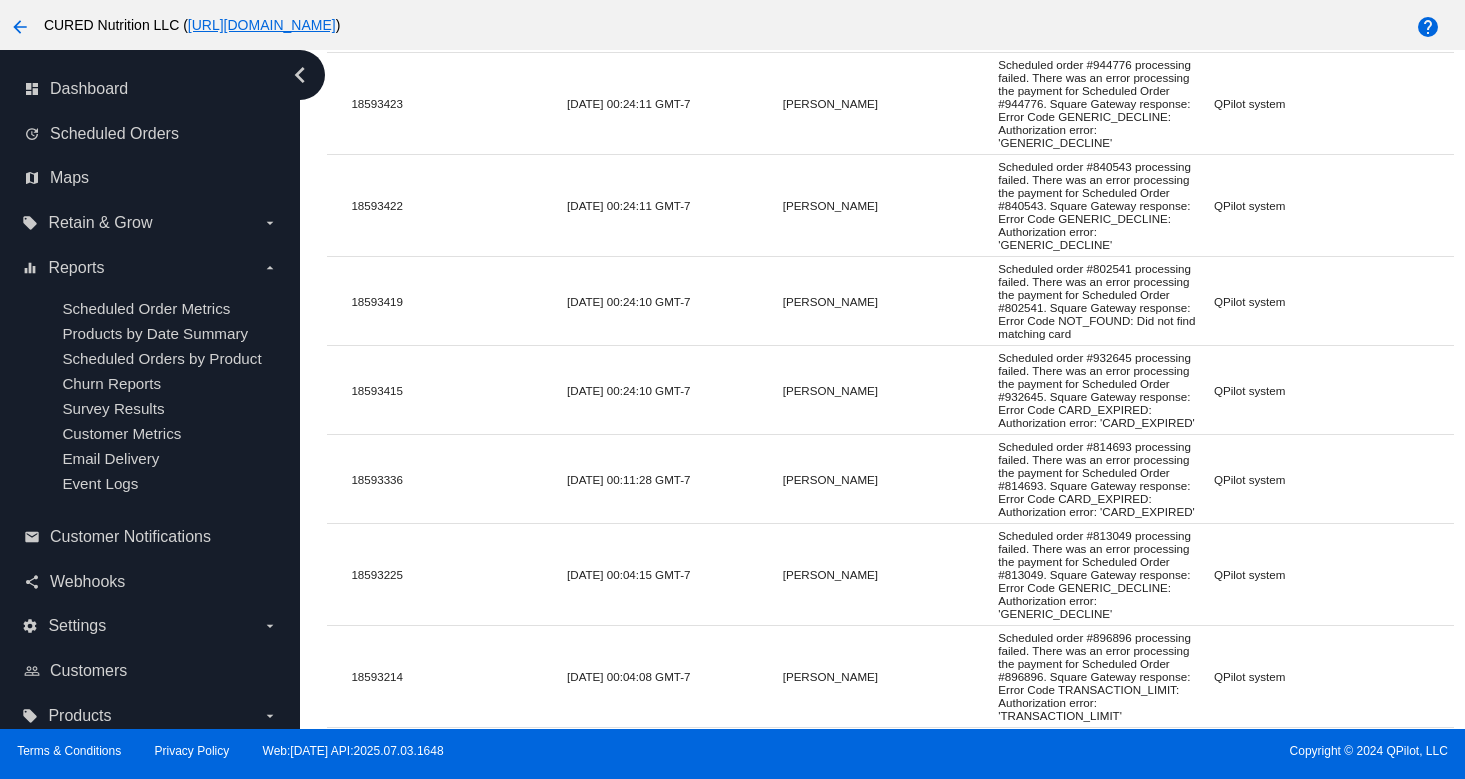 scroll, scrollTop: 990, scrollLeft: 0, axis: vertical 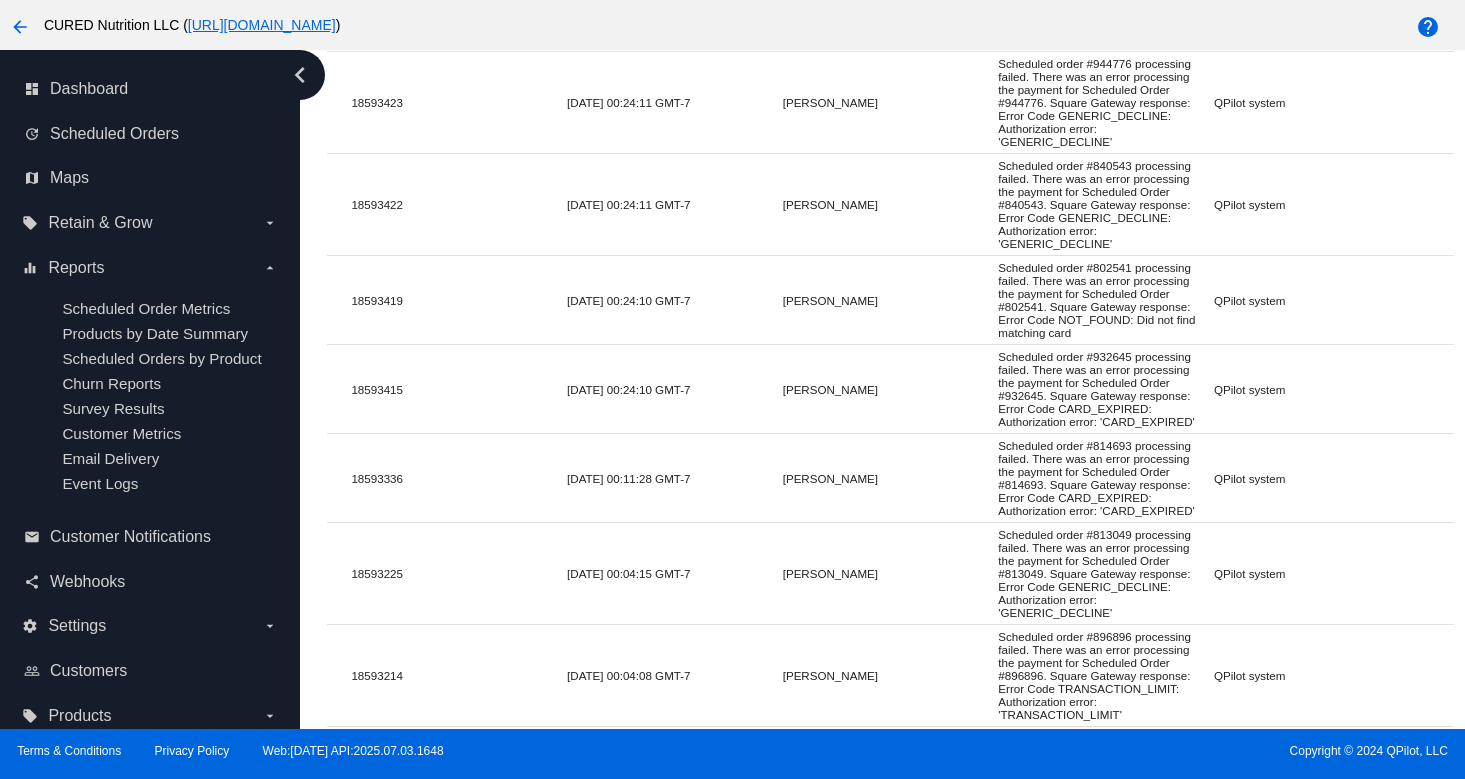 click on "[PERSON_NAME]" 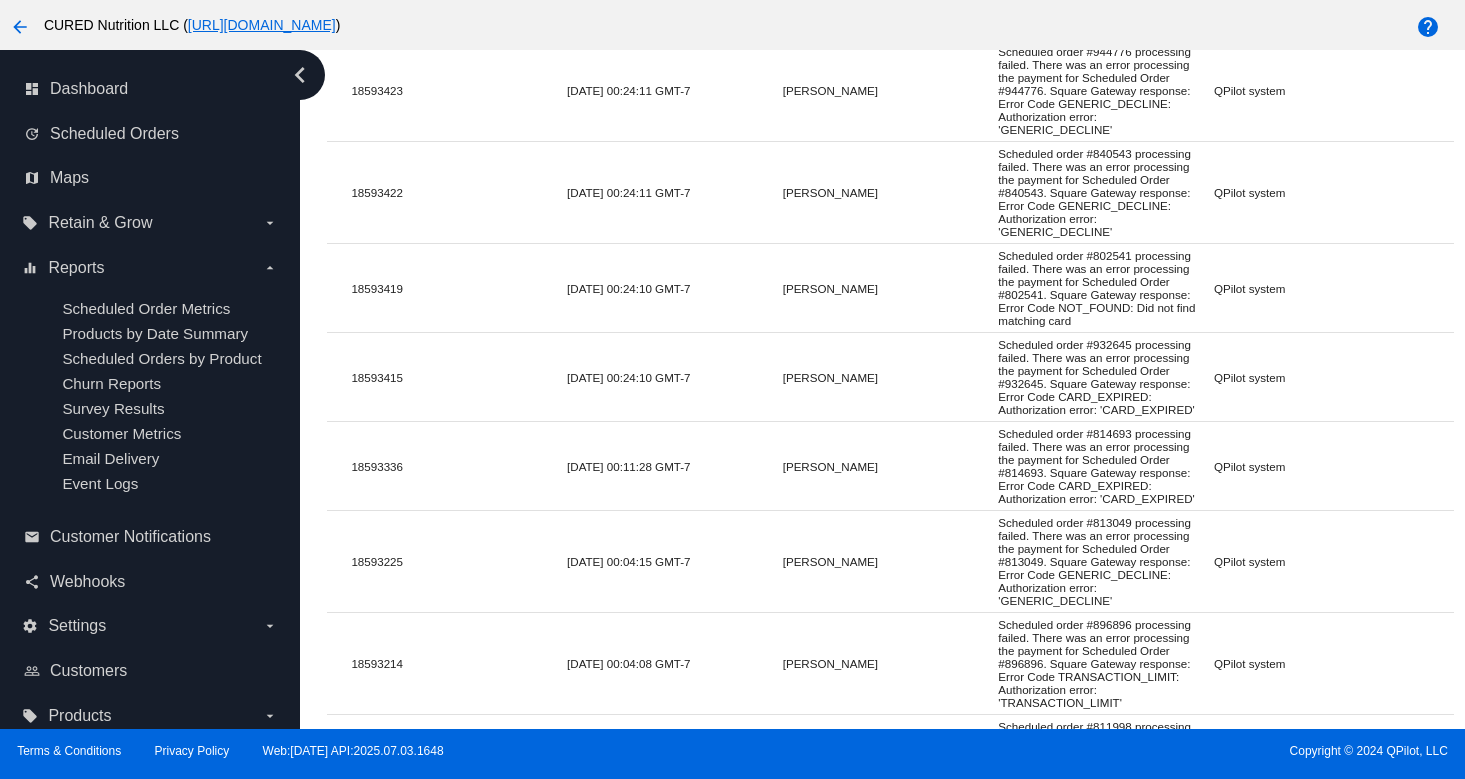 scroll, scrollTop: 1004, scrollLeft: 0, axis: vertical 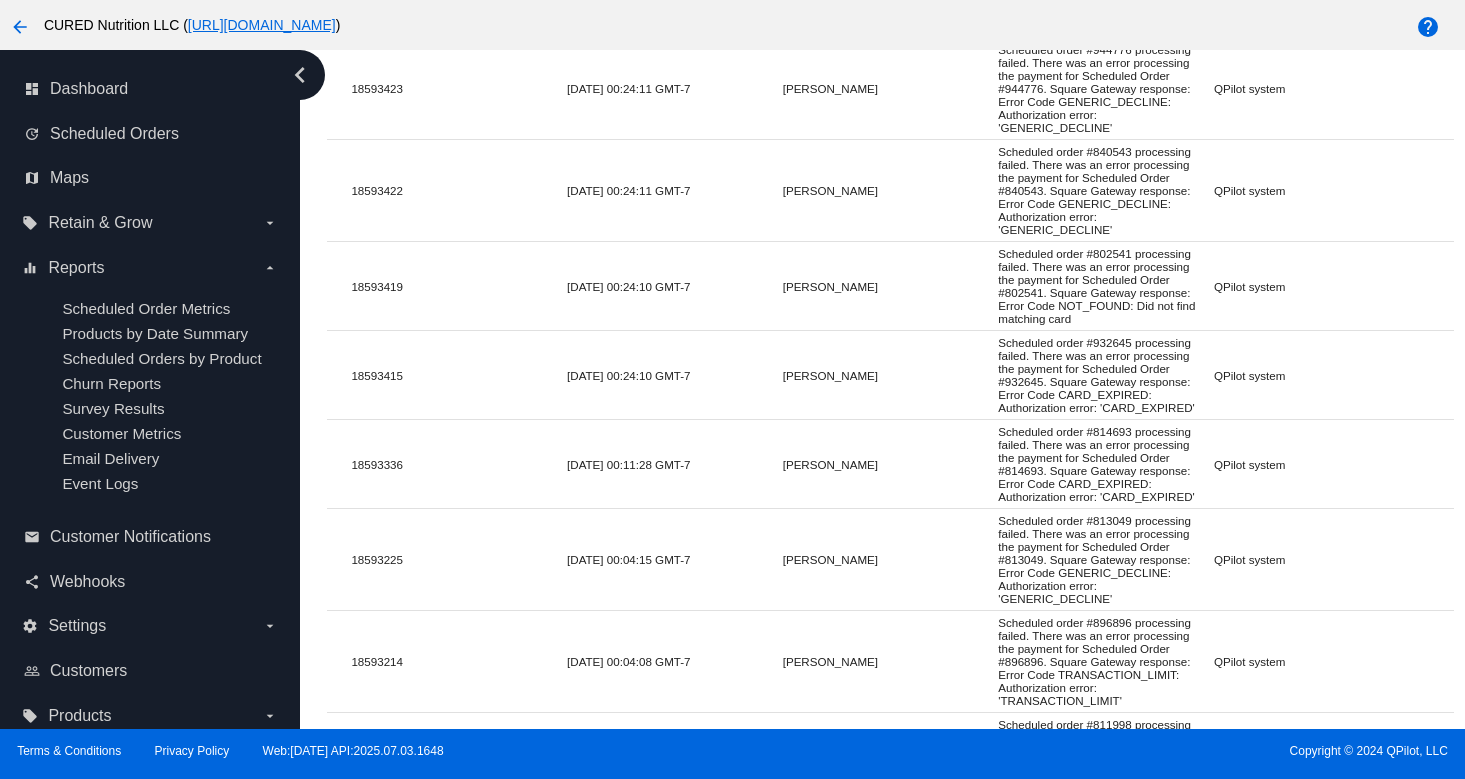 click on "Scheduled order #932645 processing failed. There was an error processing the payment for Scheduled Order #932645. Square Gateway response: Error Code CARD_EXPIRED: Authorization error: 'CARD_EXPIRED'" 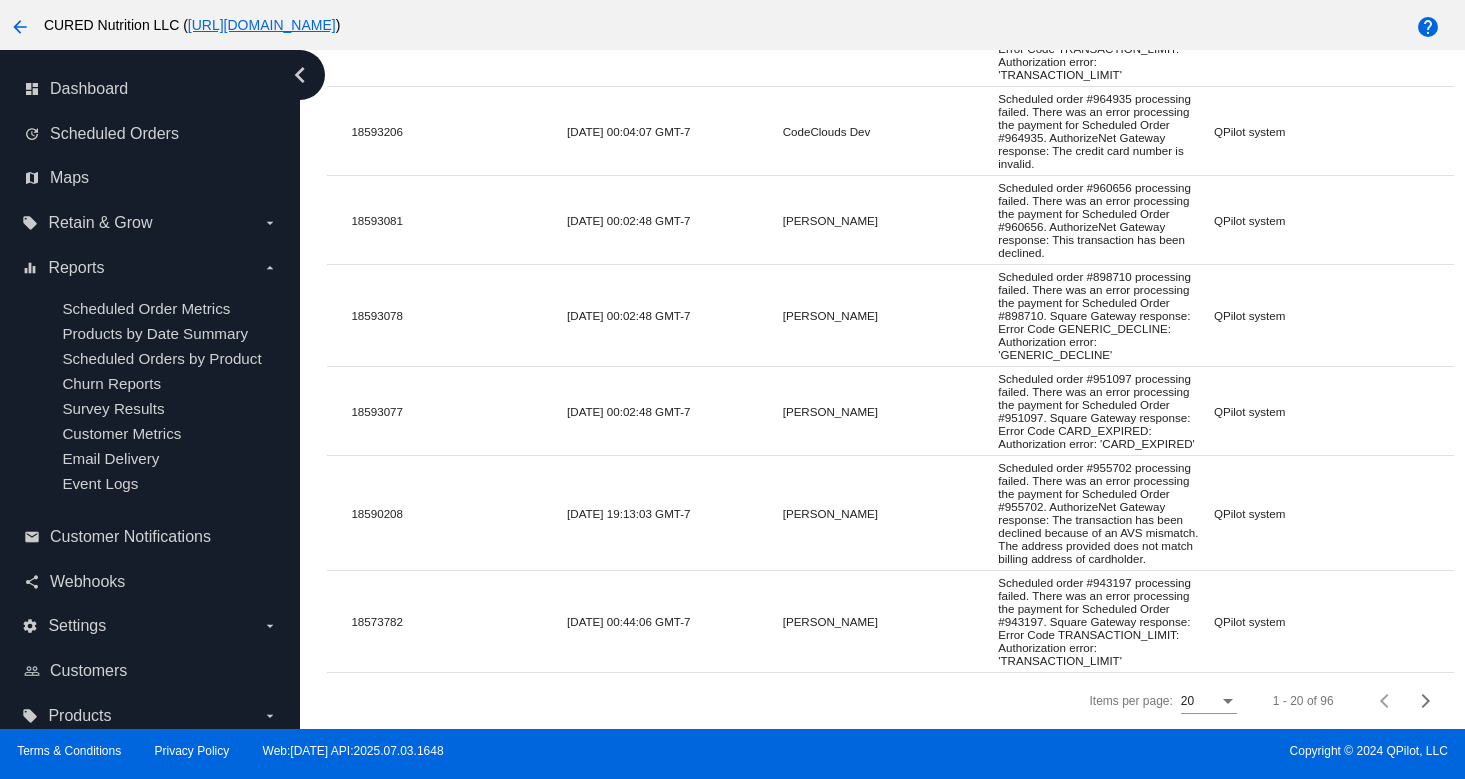 scroll, scrollTop: 1868, scrollLeft: 0, axis: vertical 